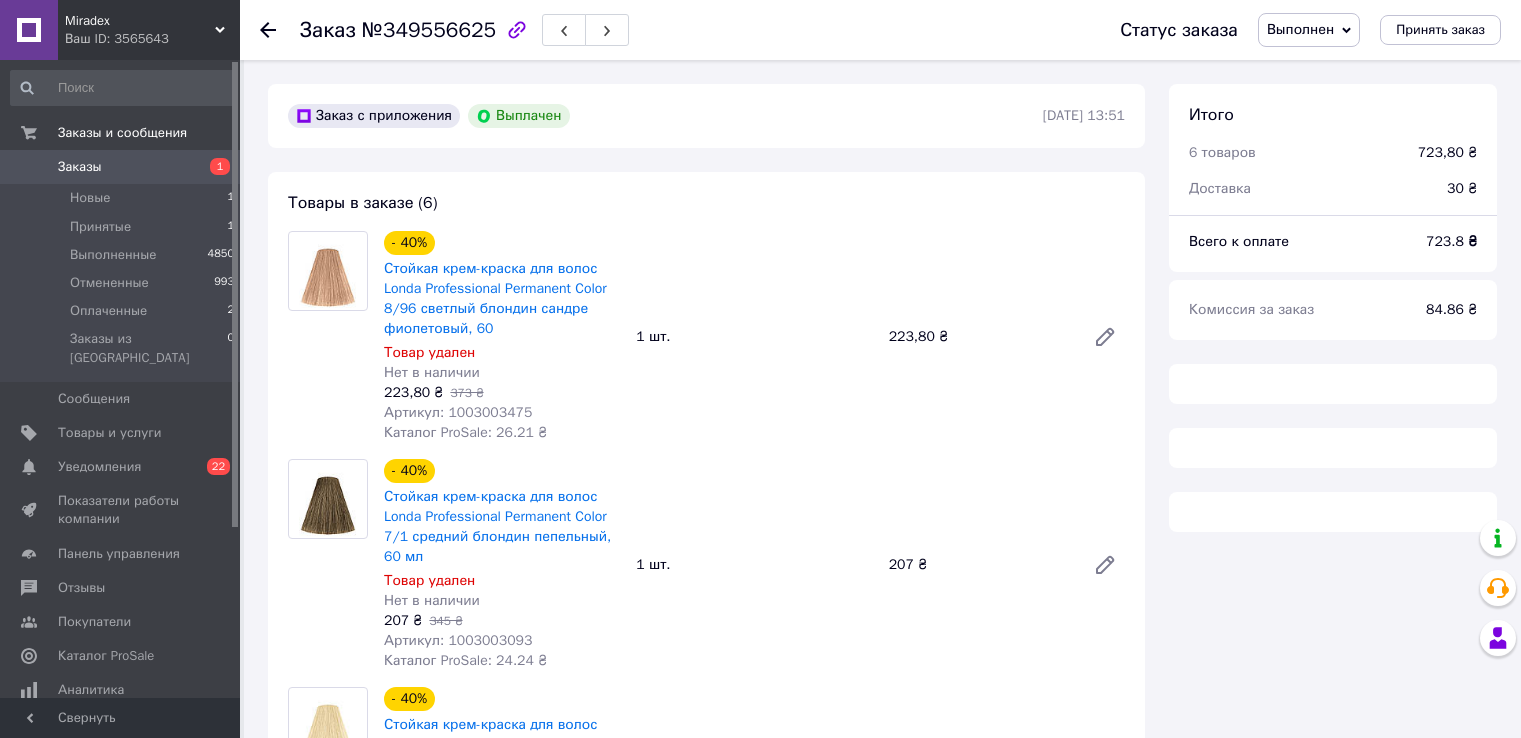 scroll, scrollTop: 0, scrollLeft: 0, axis: both 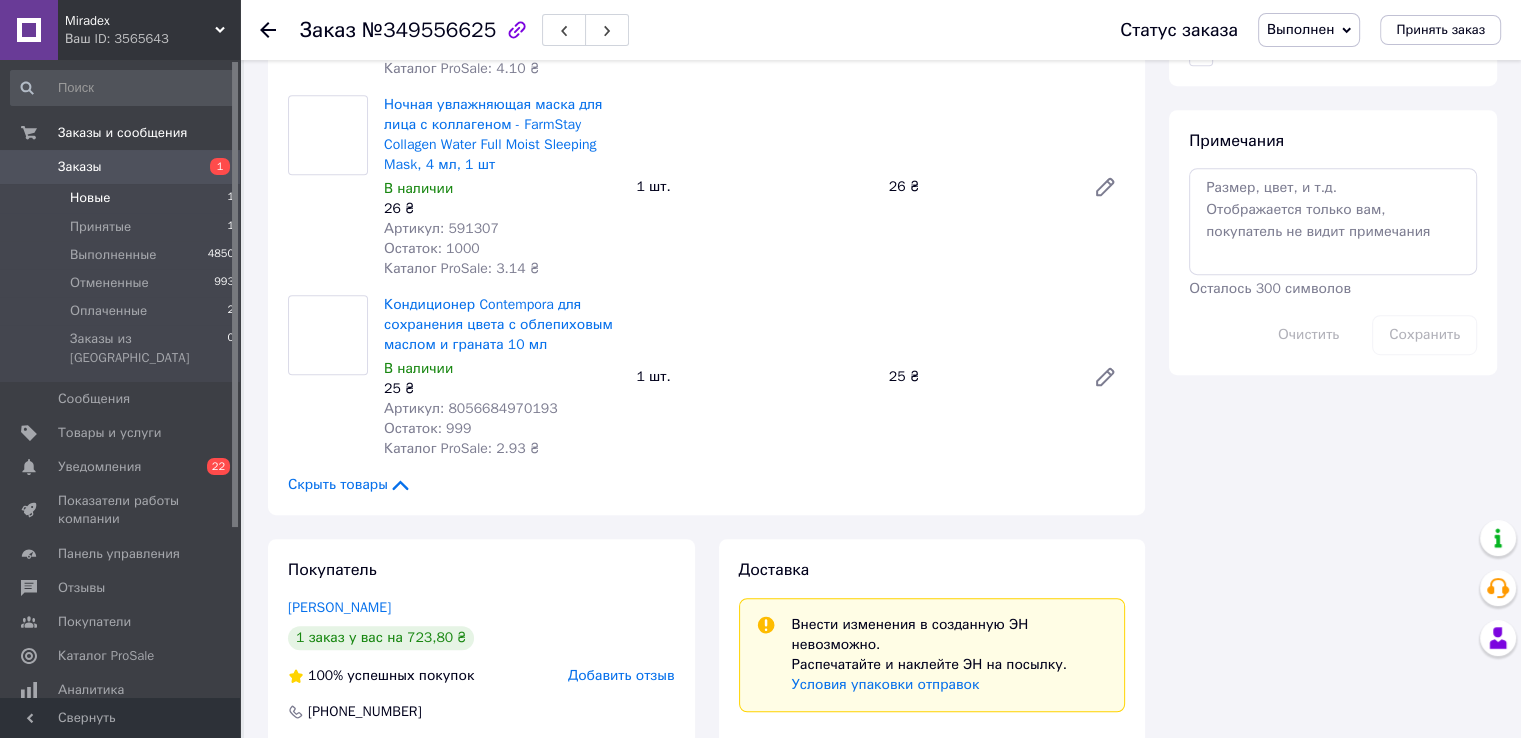 click on "Новые" at bounding box center (90, 198) 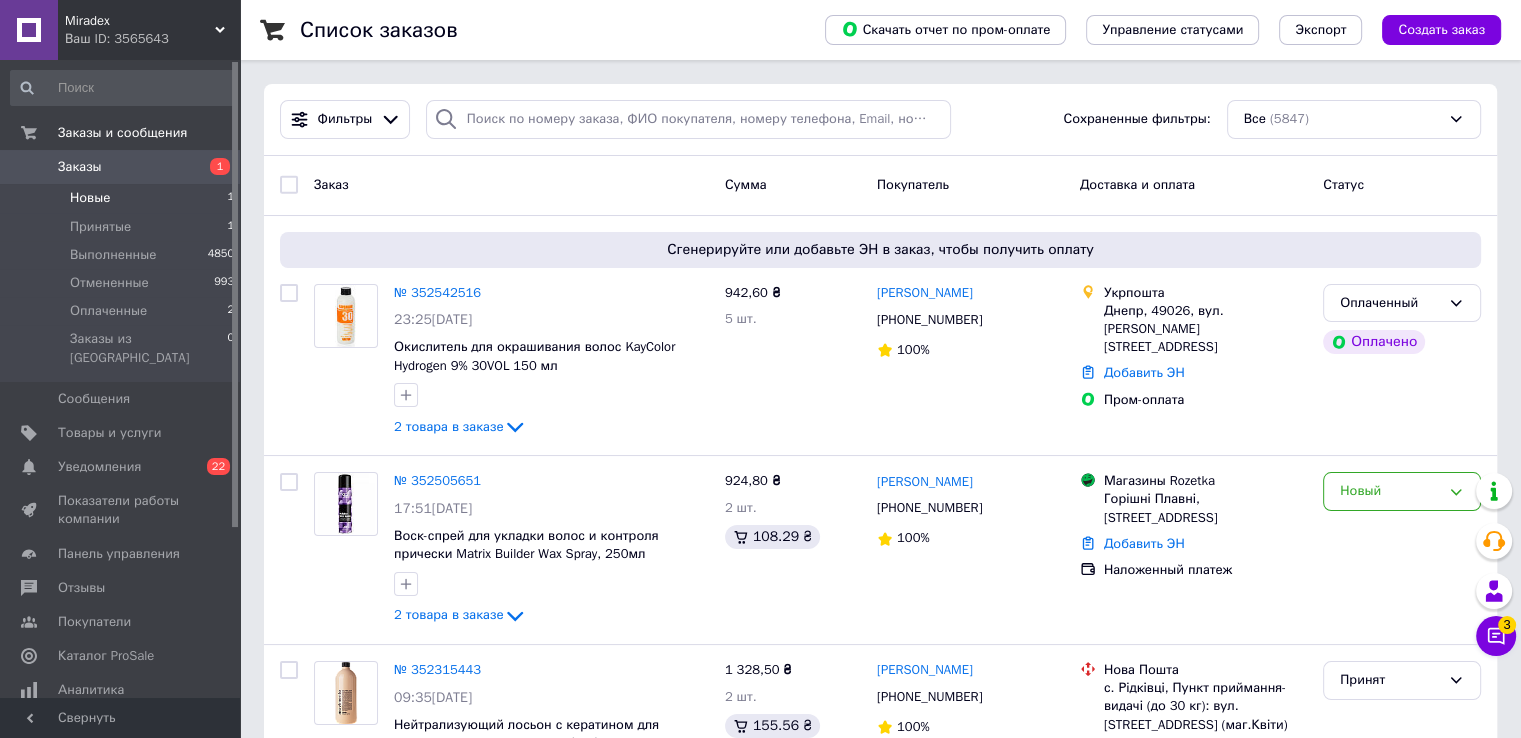 click on "Новые 1" at bounding box center (123, 198) 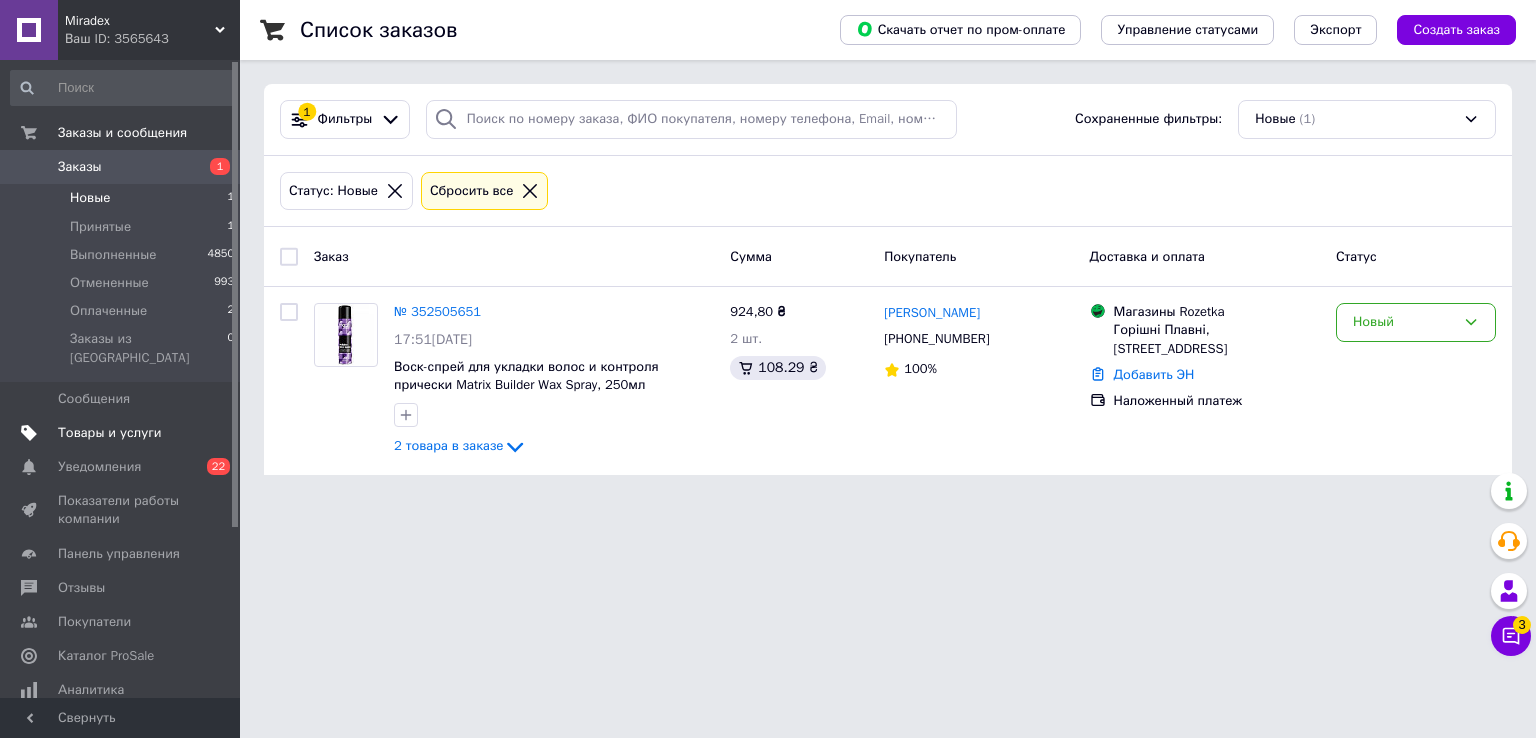 click on "Товары и услуги" at bounding box center [110, 433] 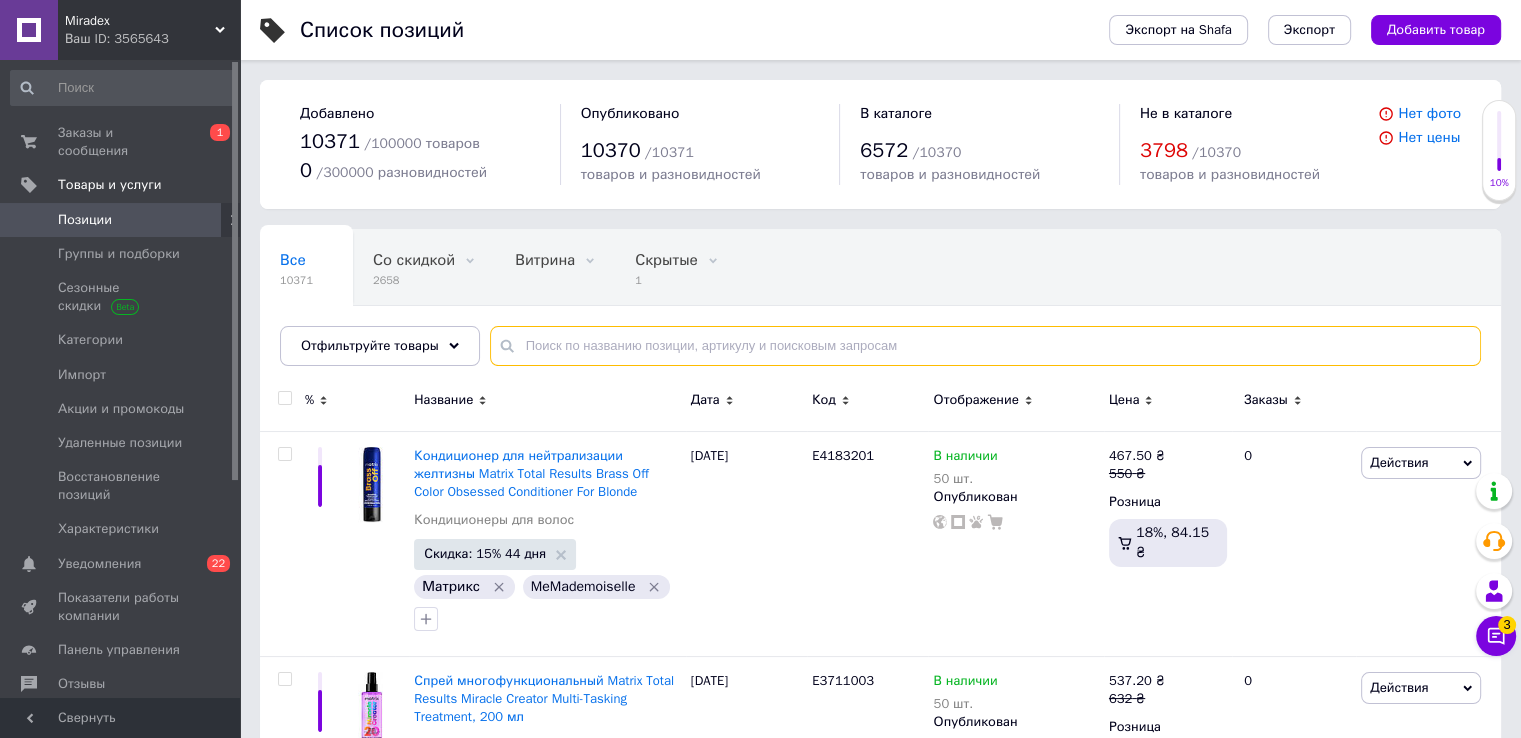 paste on "0298h" 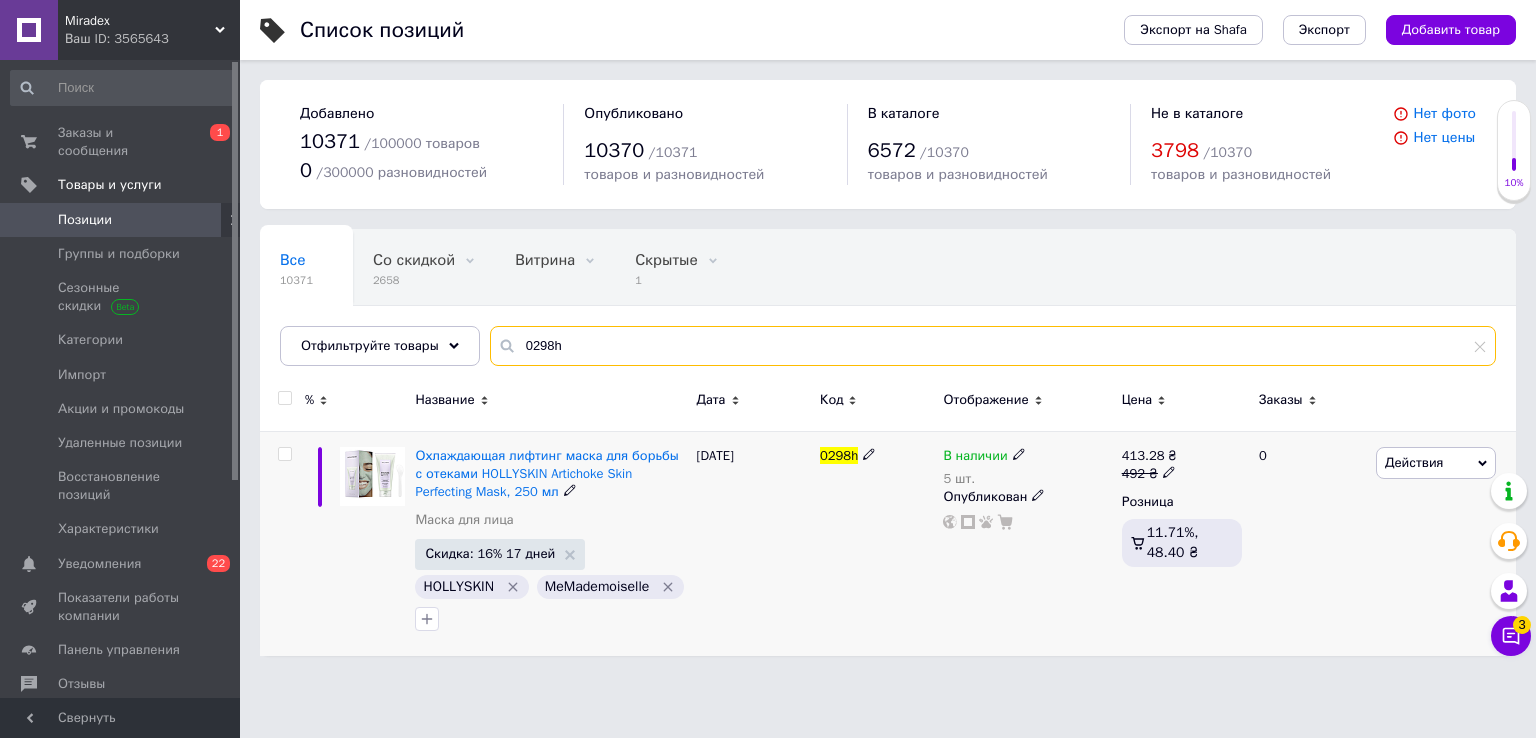 type on "0298h" 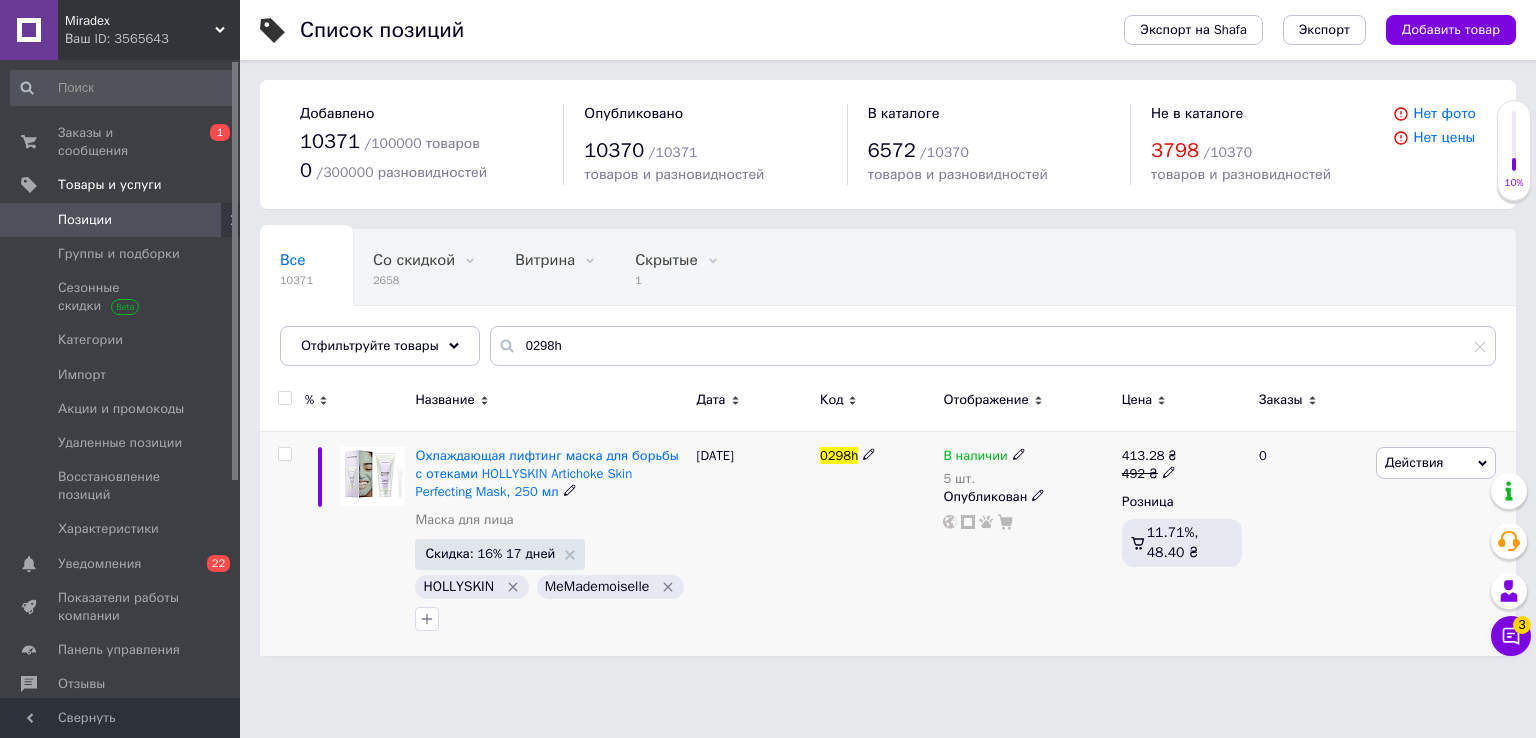 click 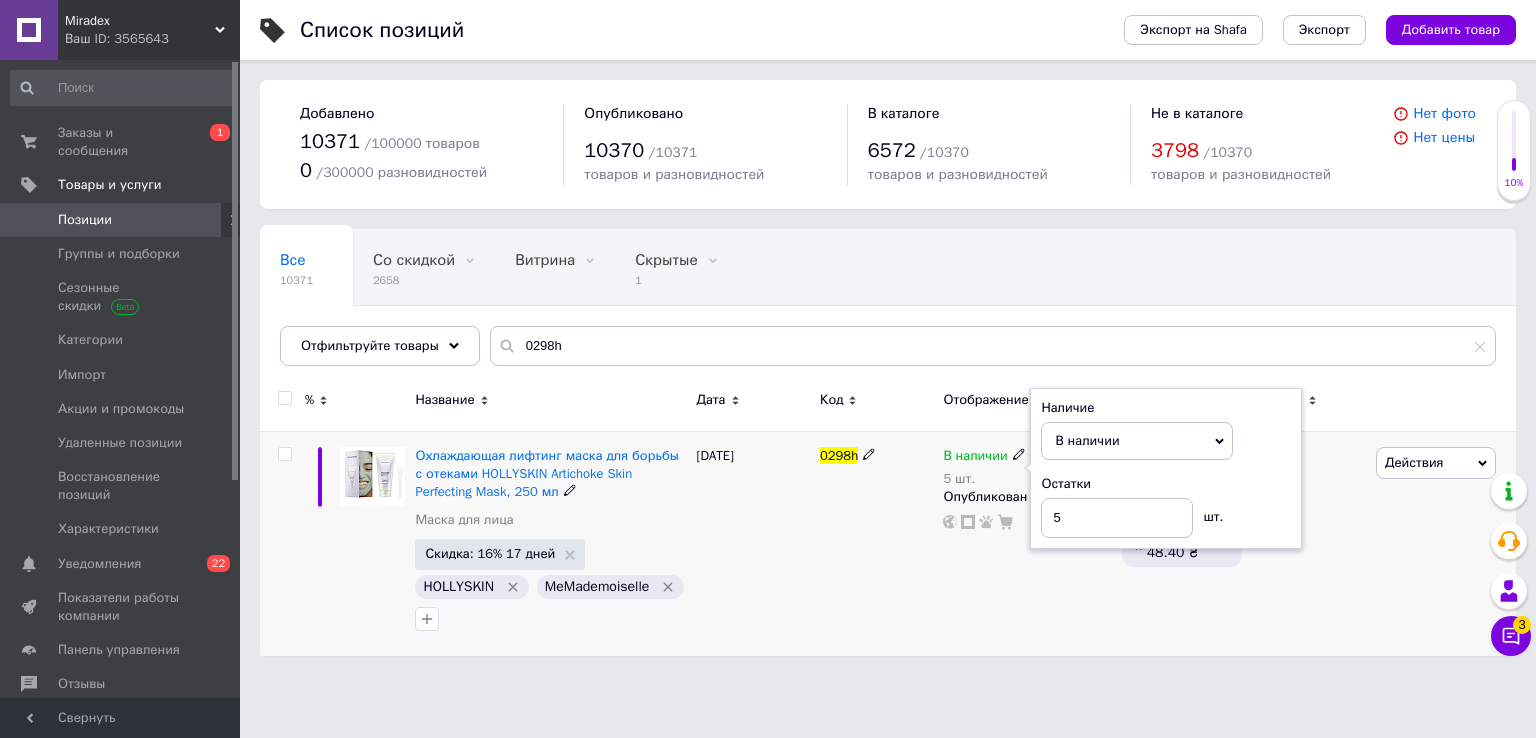 click on "Остатки" at bounding box center (1166, 484) 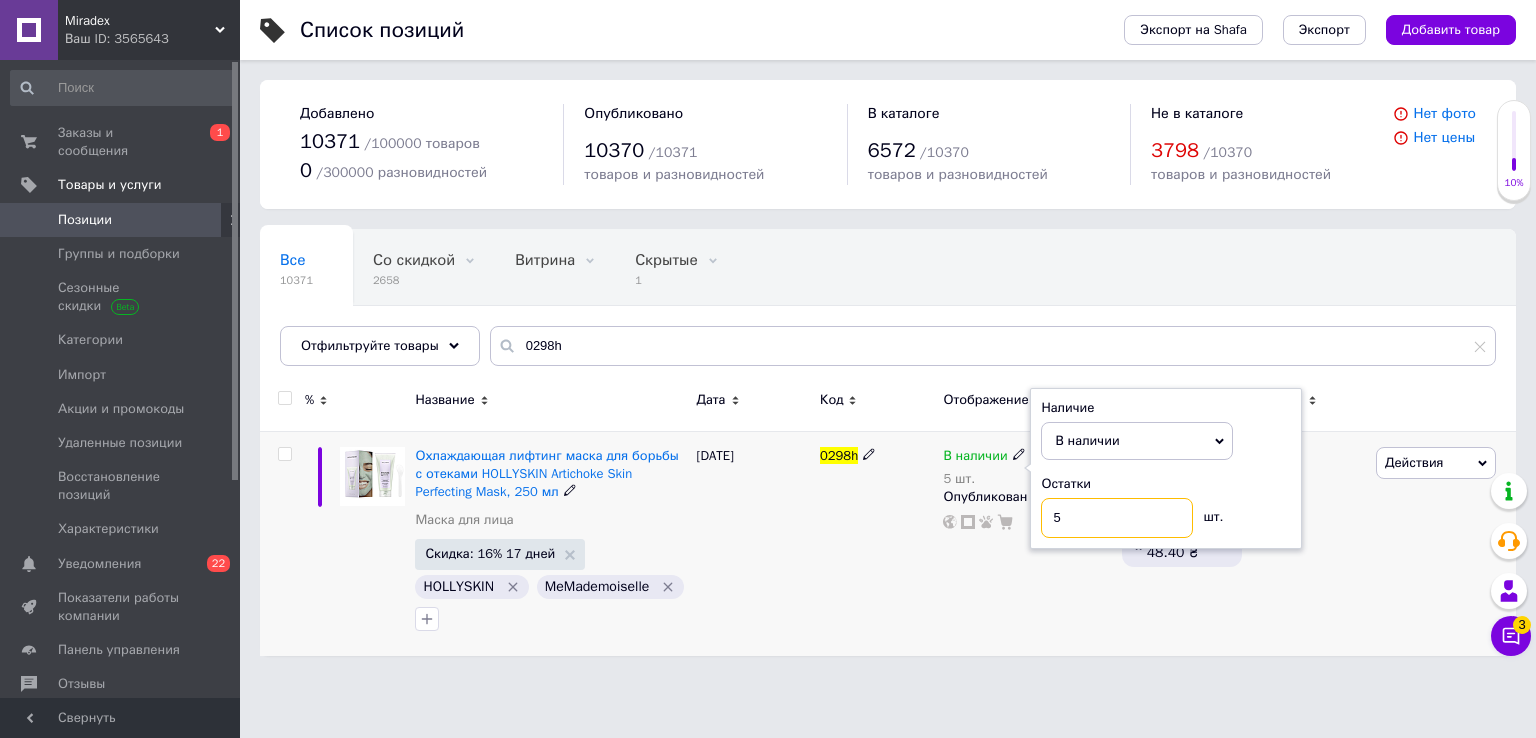 drag, startPoint x: 1108, startPoint y: 511, endPoint x: 1042, endPoint y: 513, distance: 66.0303 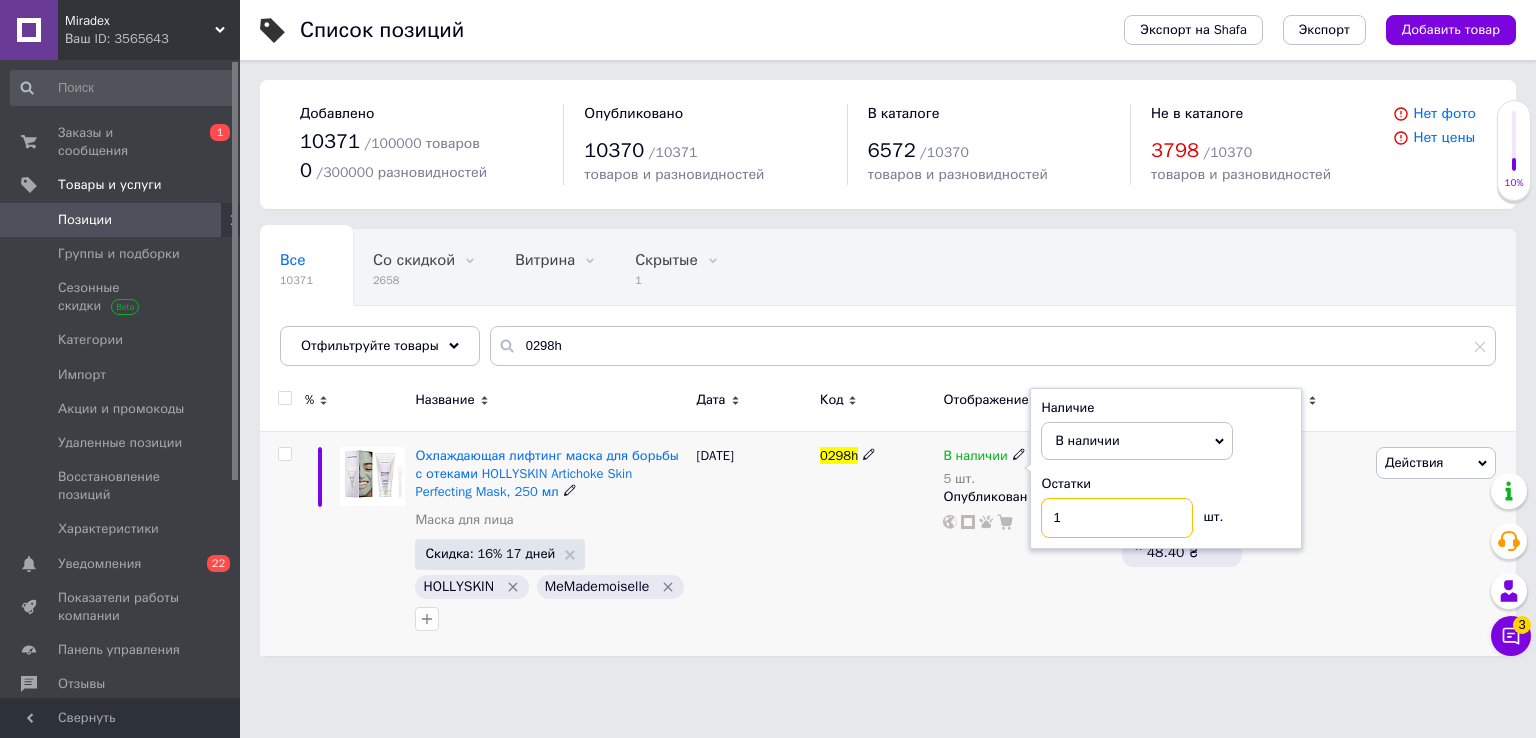 type on "1" 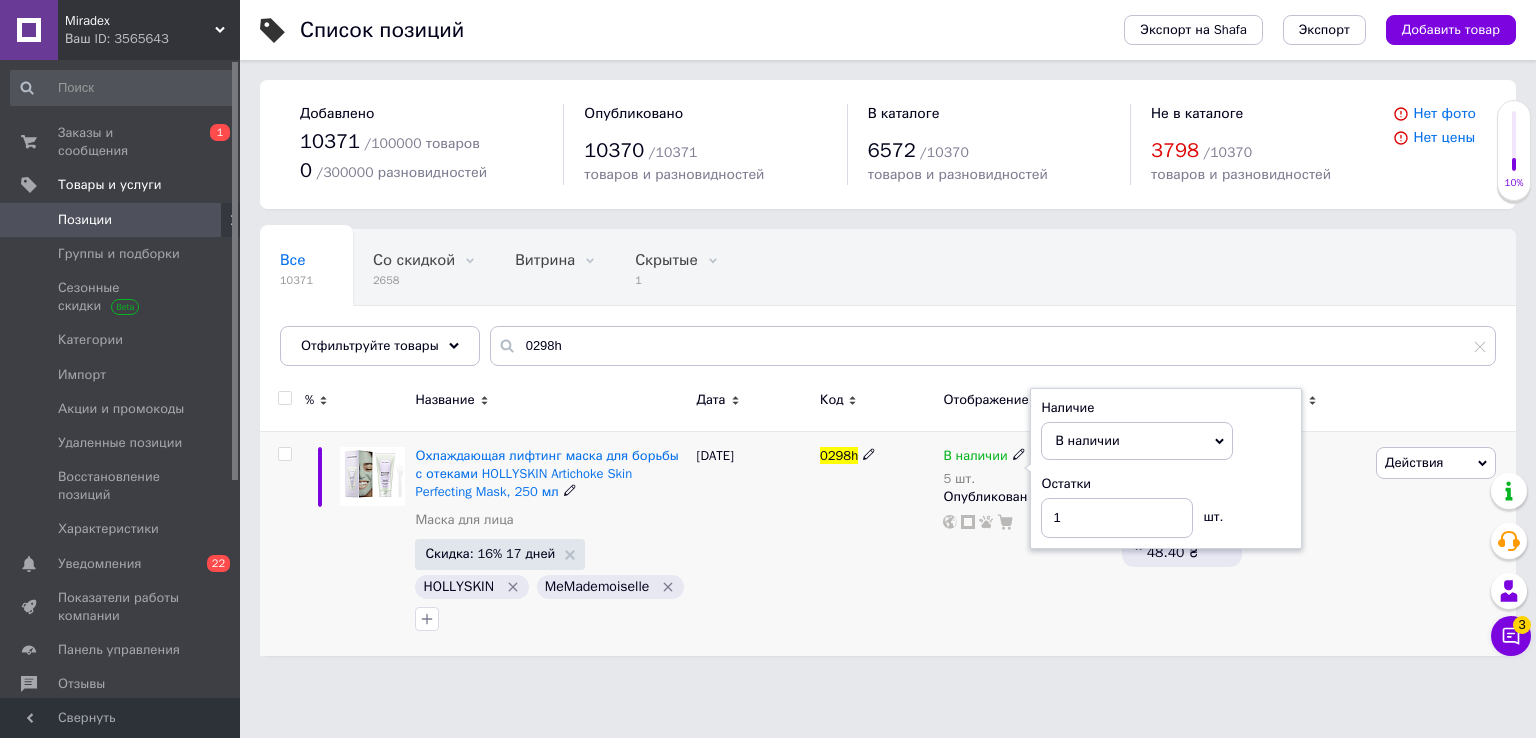 click on "0298h" at bounding box center (876, 543) 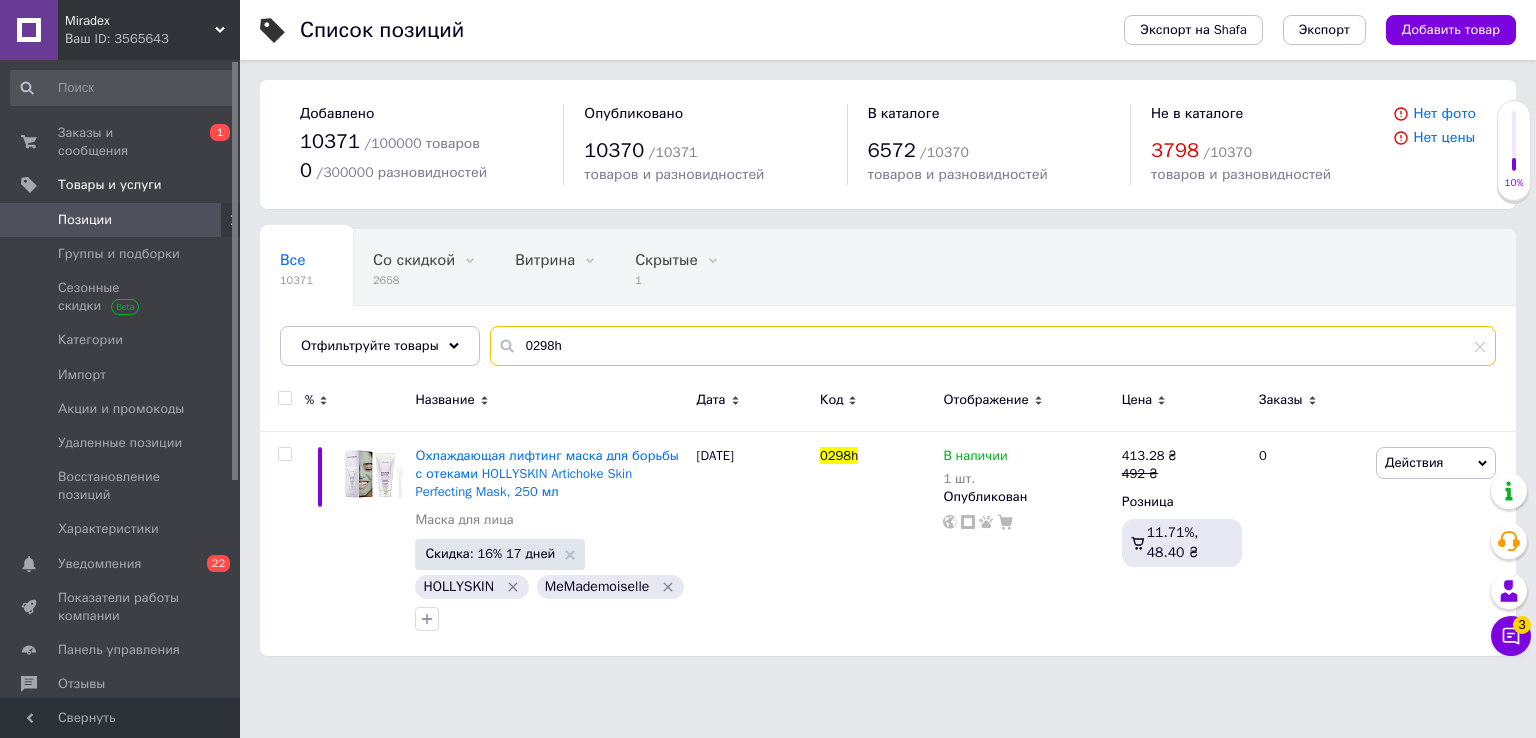 click on "0298h" at bounding box center (993, 346) 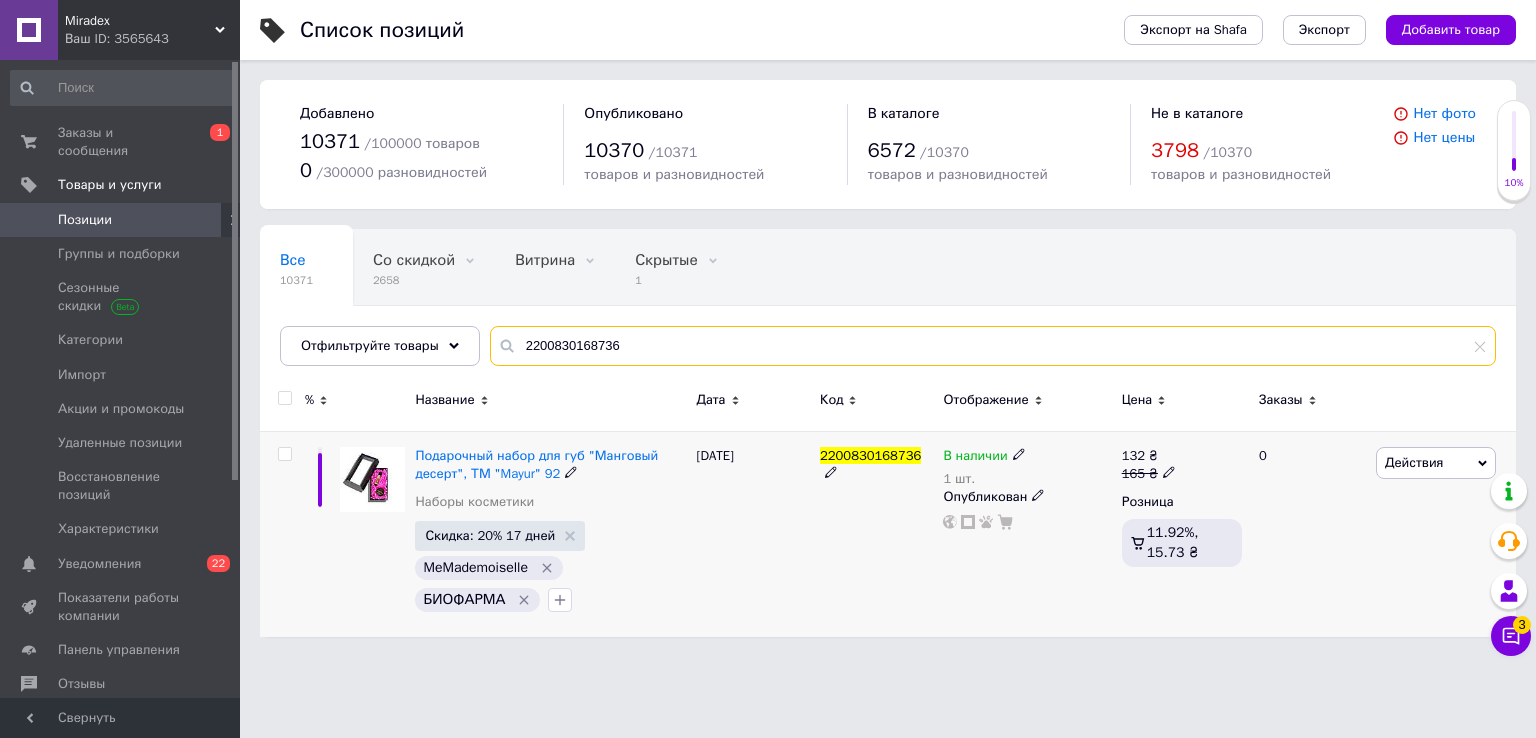 type on "2200830168736" 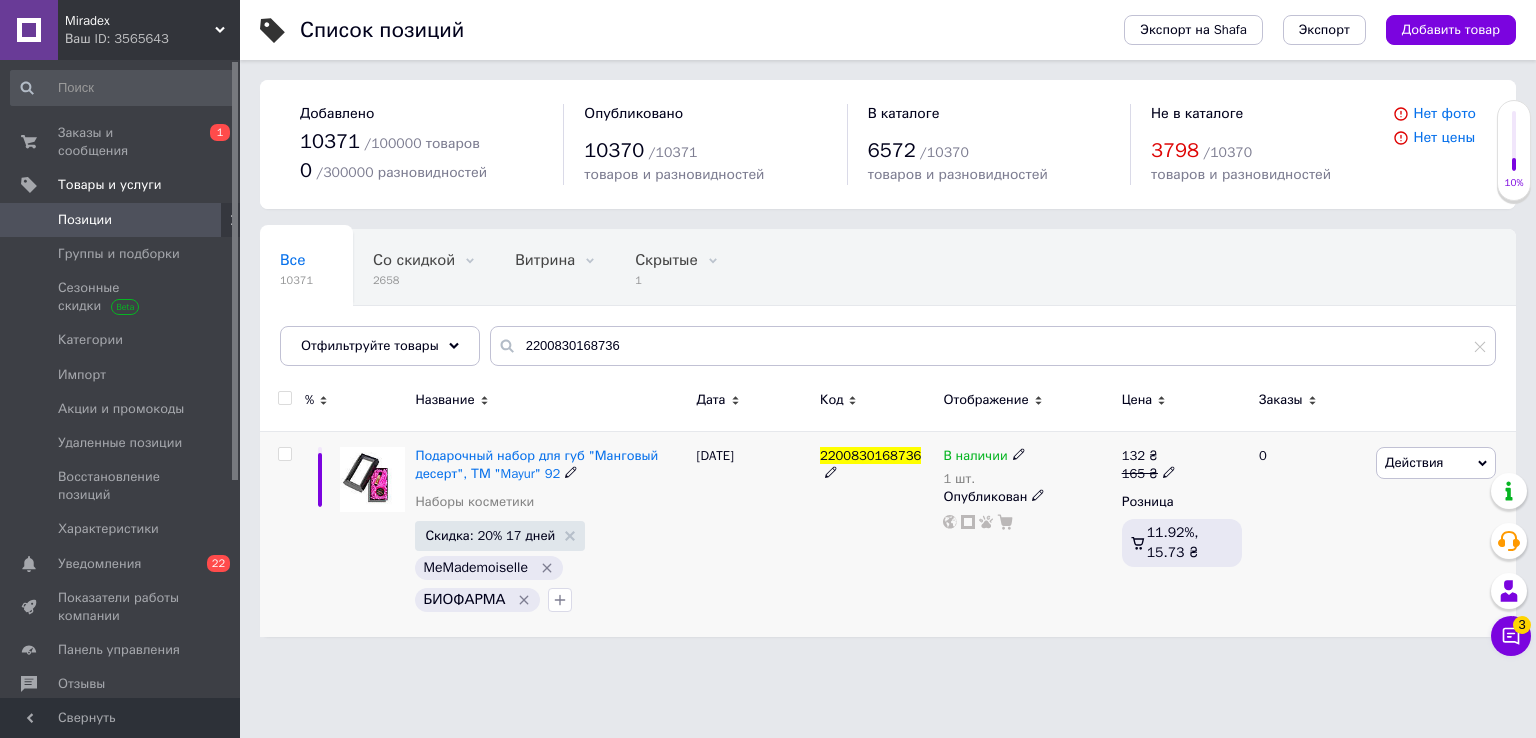 click 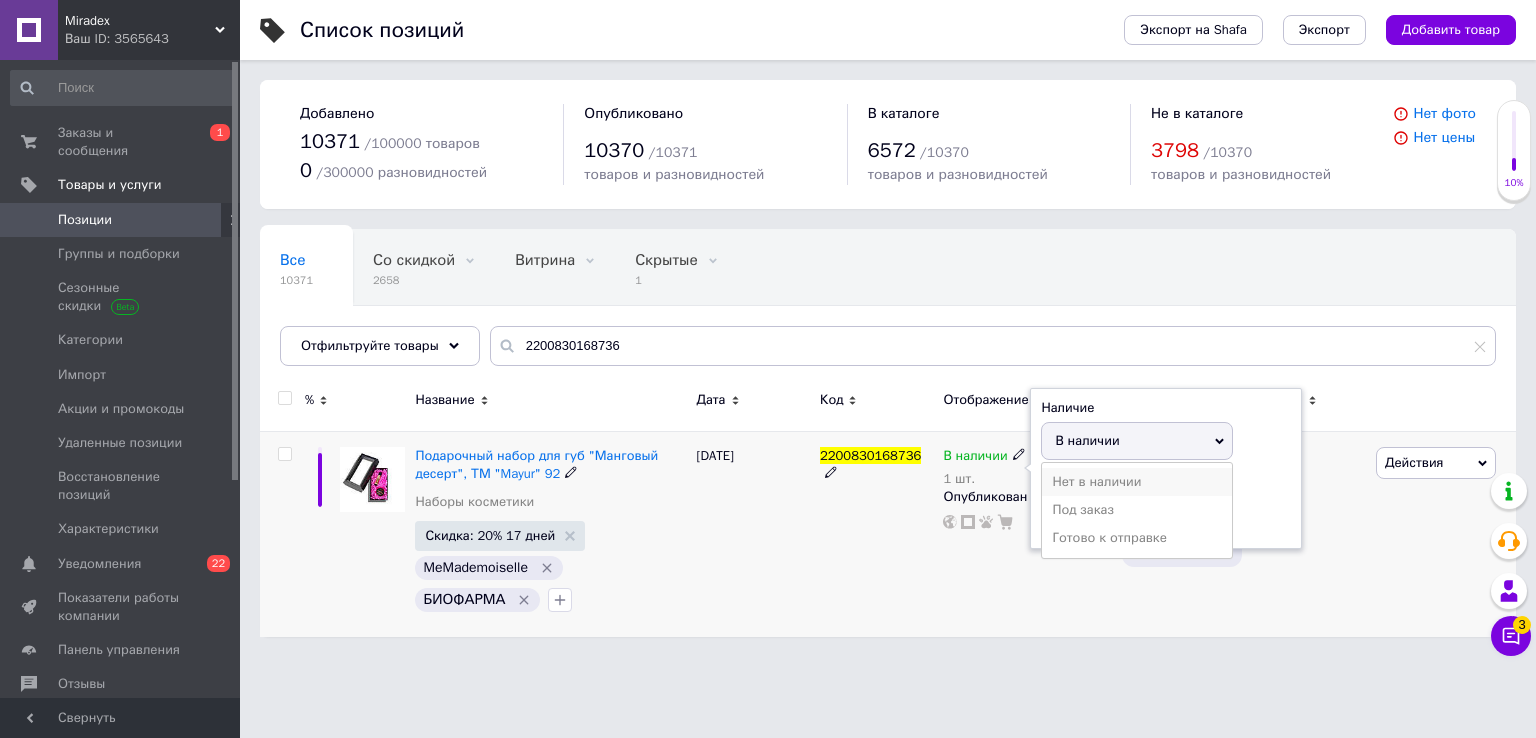 click on "Нет в наличии" at bounding box center [1137, 482] 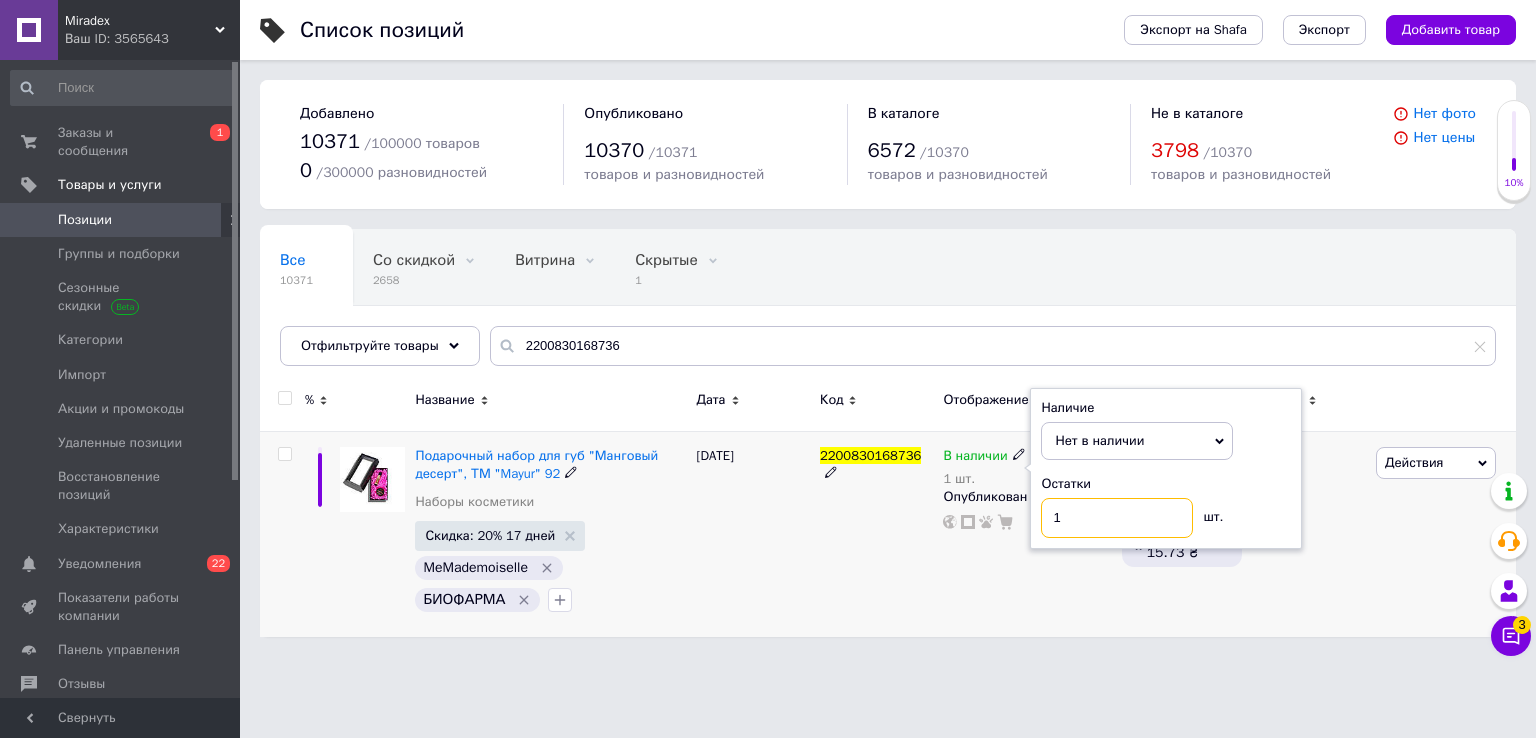 click on "1" at bounding box center [1117, 518] 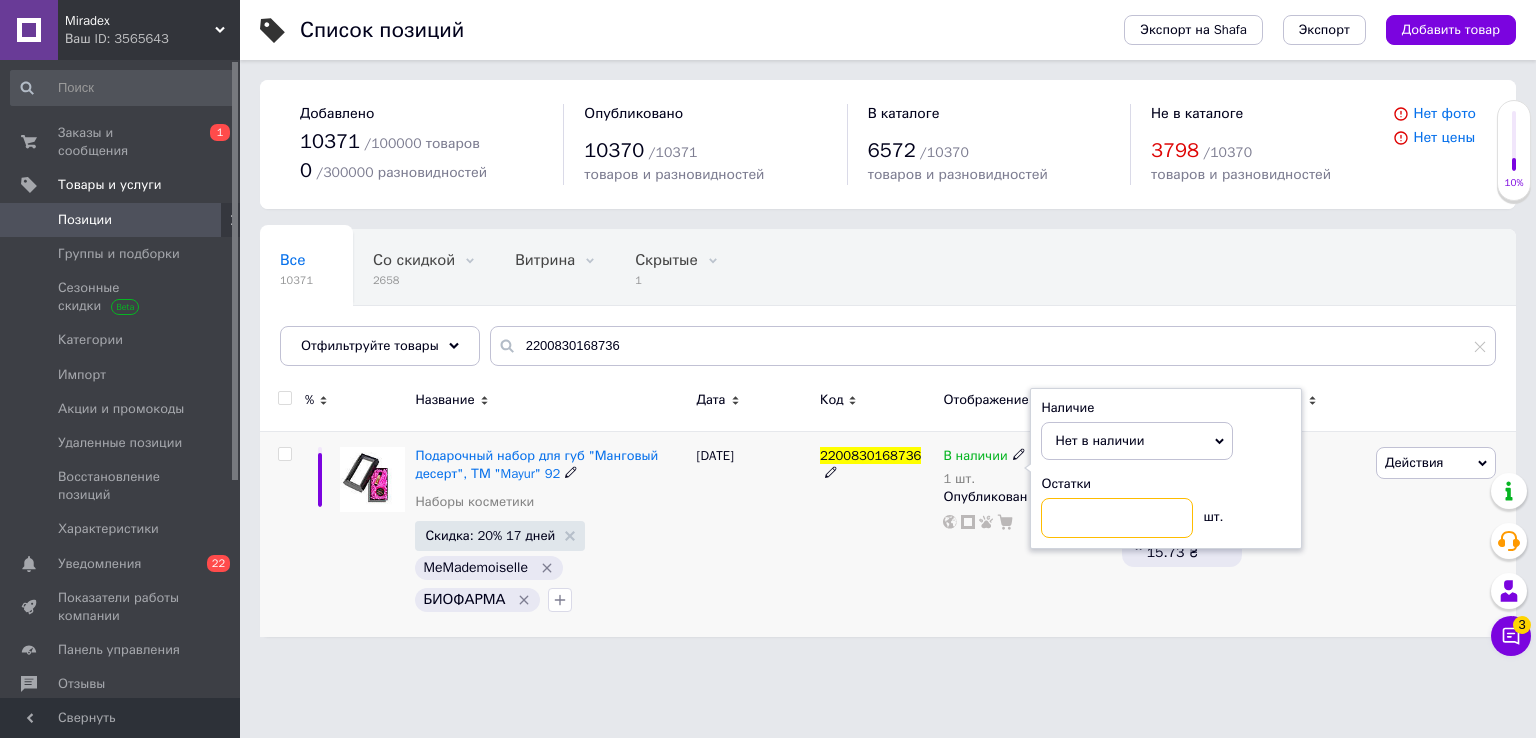 type 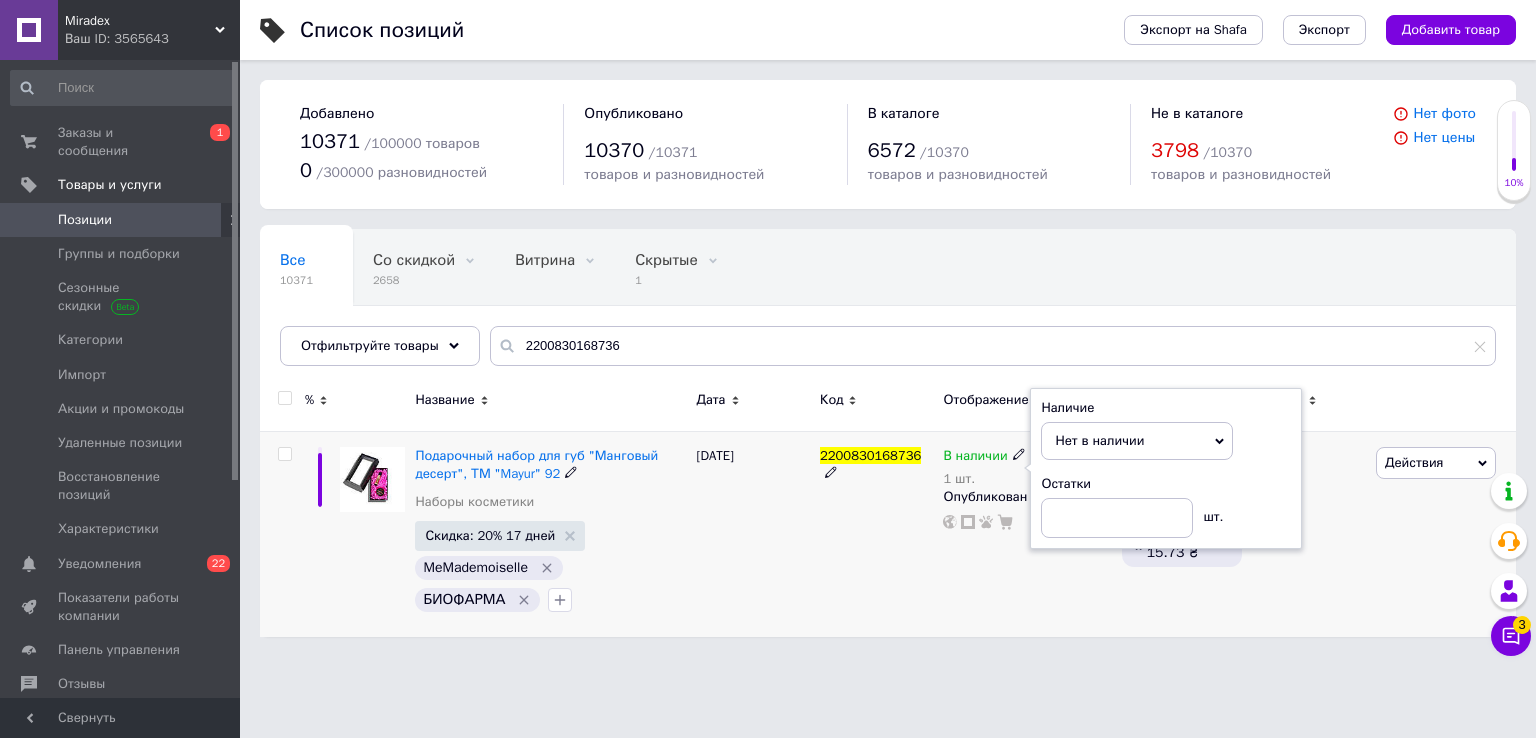click on "В наличии 1 шт. Наличие Нет в наличии В наличии Под заказ Готово к отправке Остатки шт. Опубликован" at bounding box center (1027, 534) 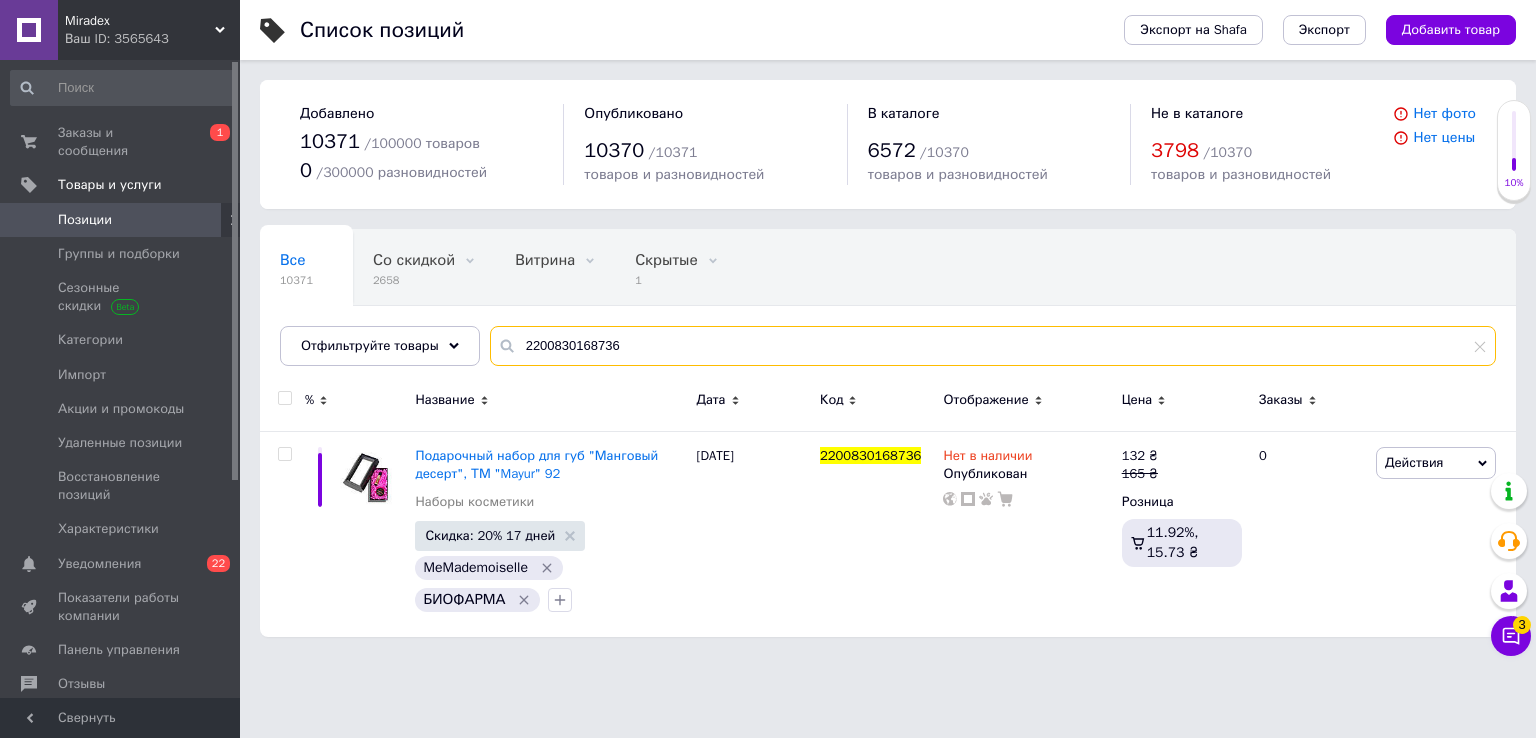 click on "2200830168736" at bounding box center (993, 346) 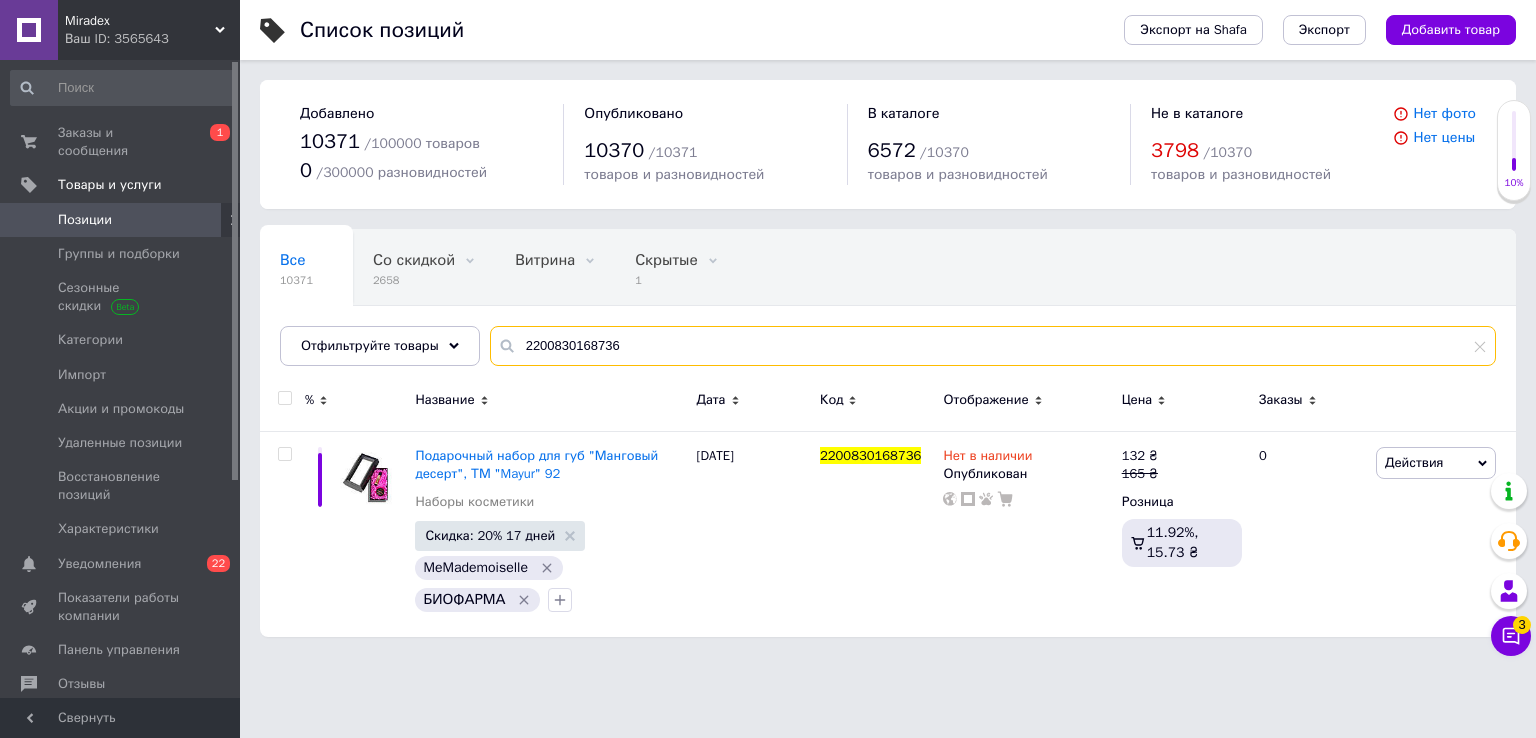 paste on "183392" 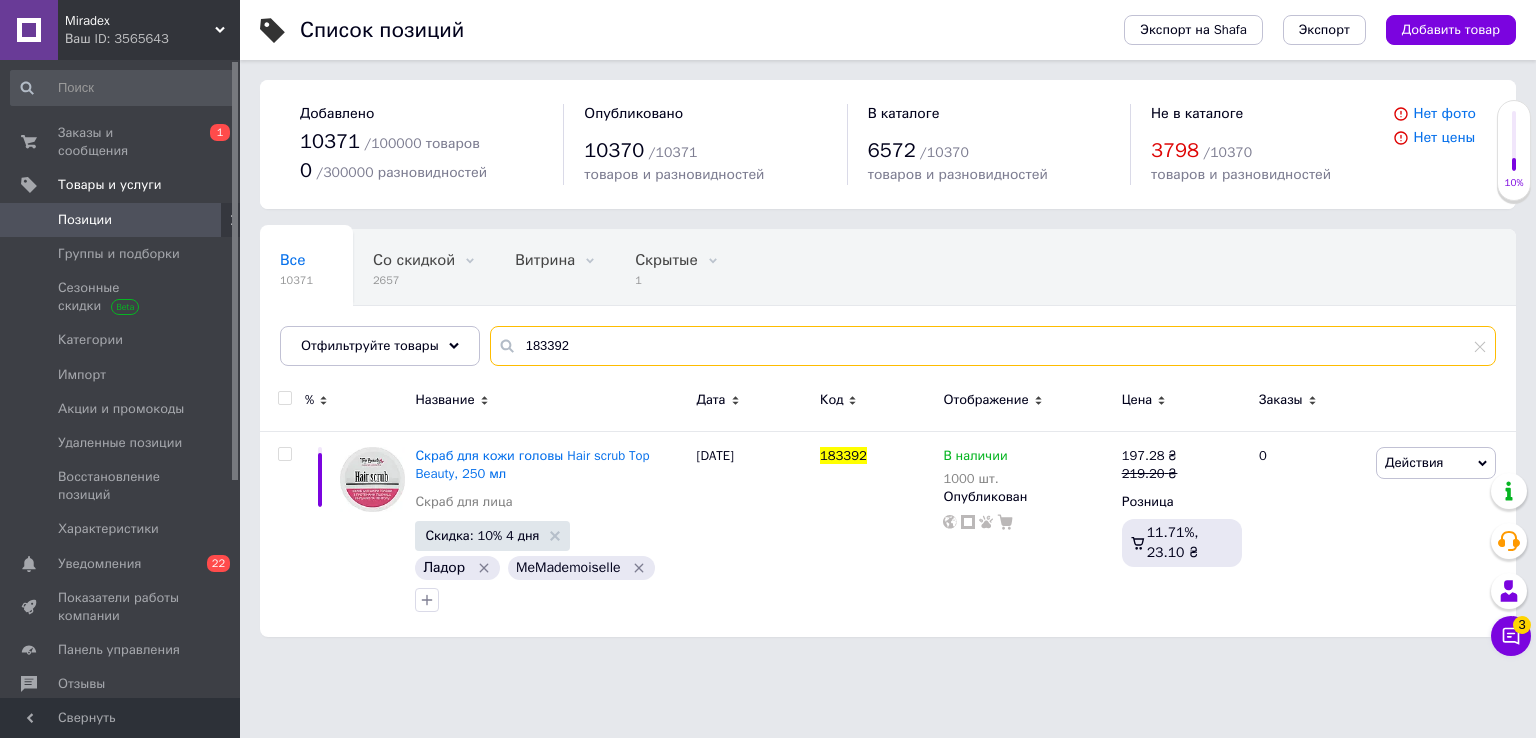 click on "183392" at bounding box center (993, 346) 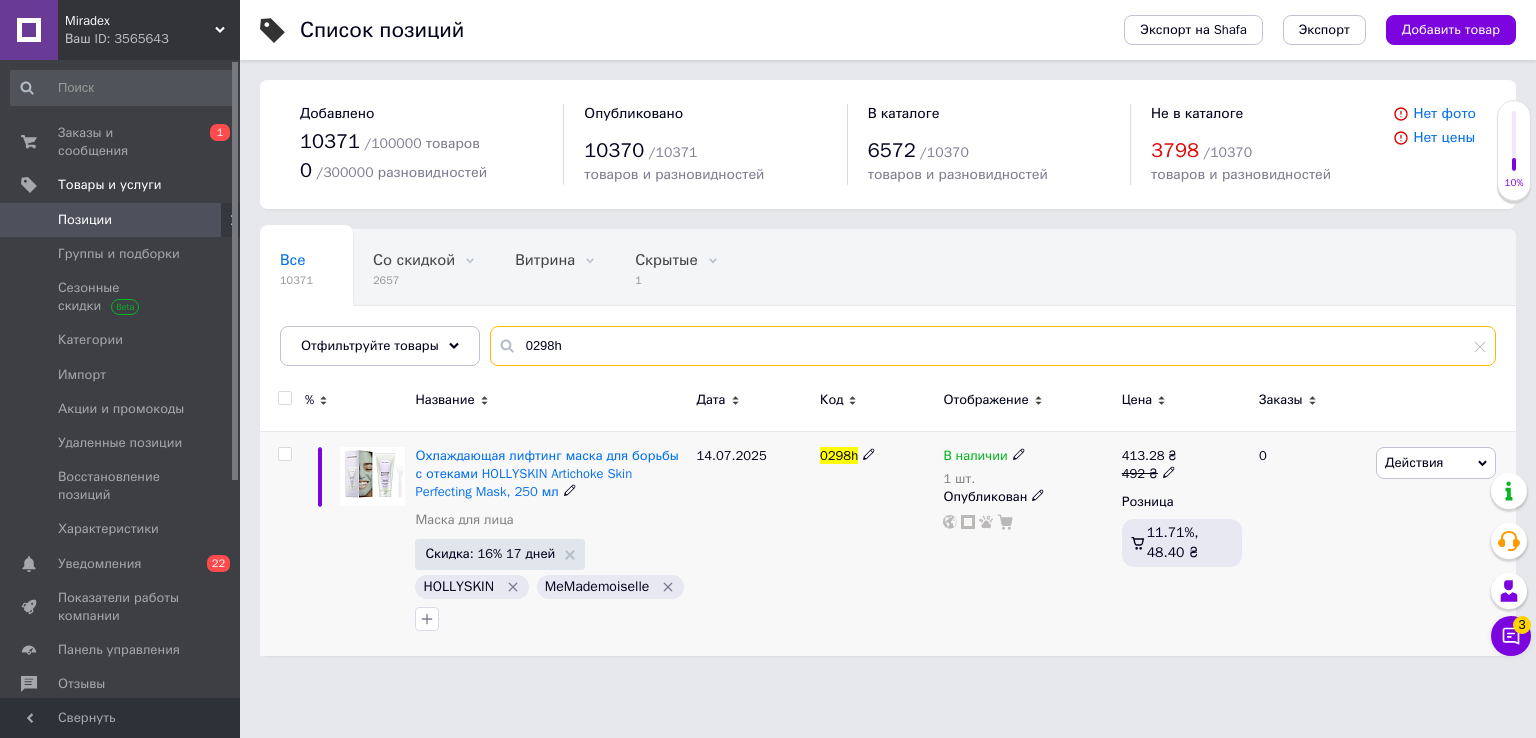 type on "0298h" 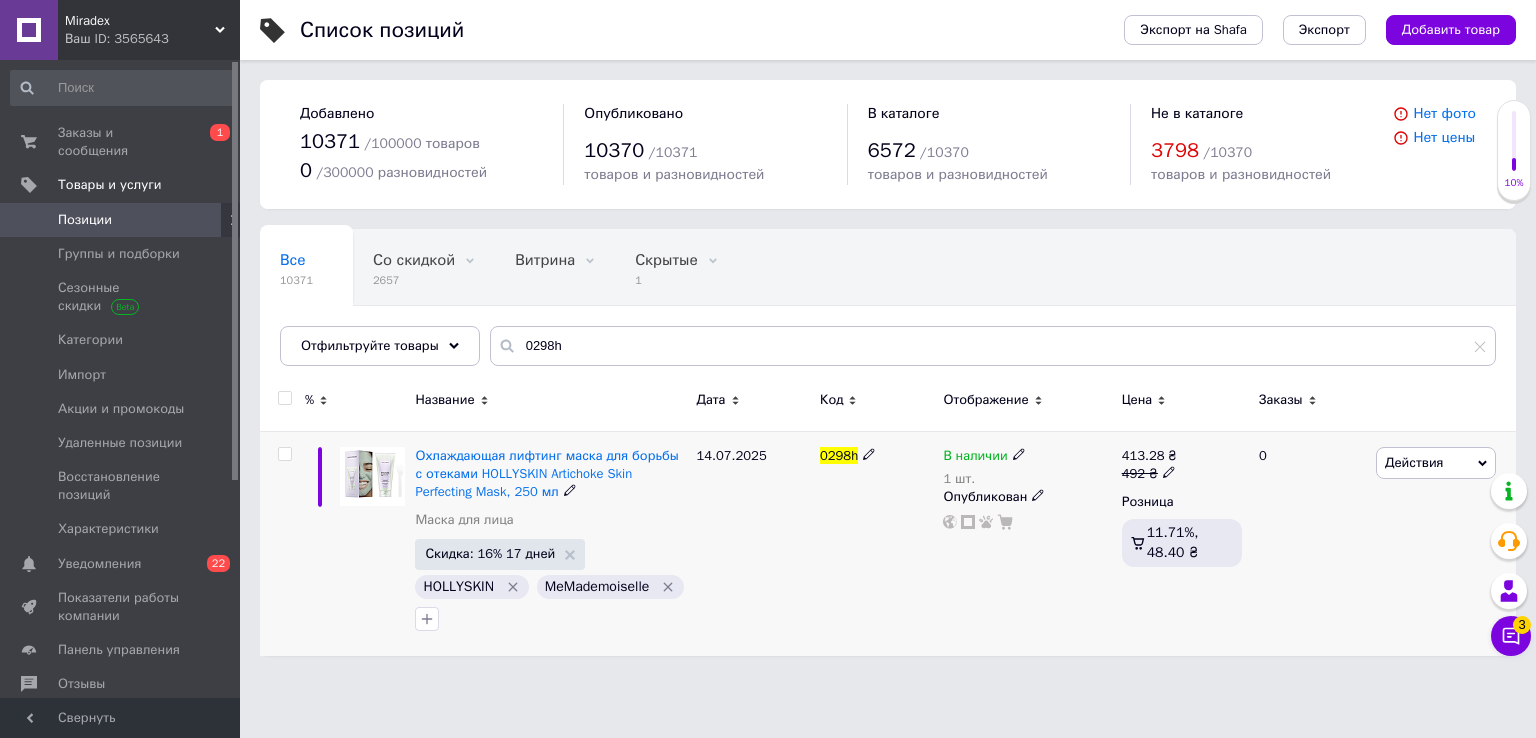click 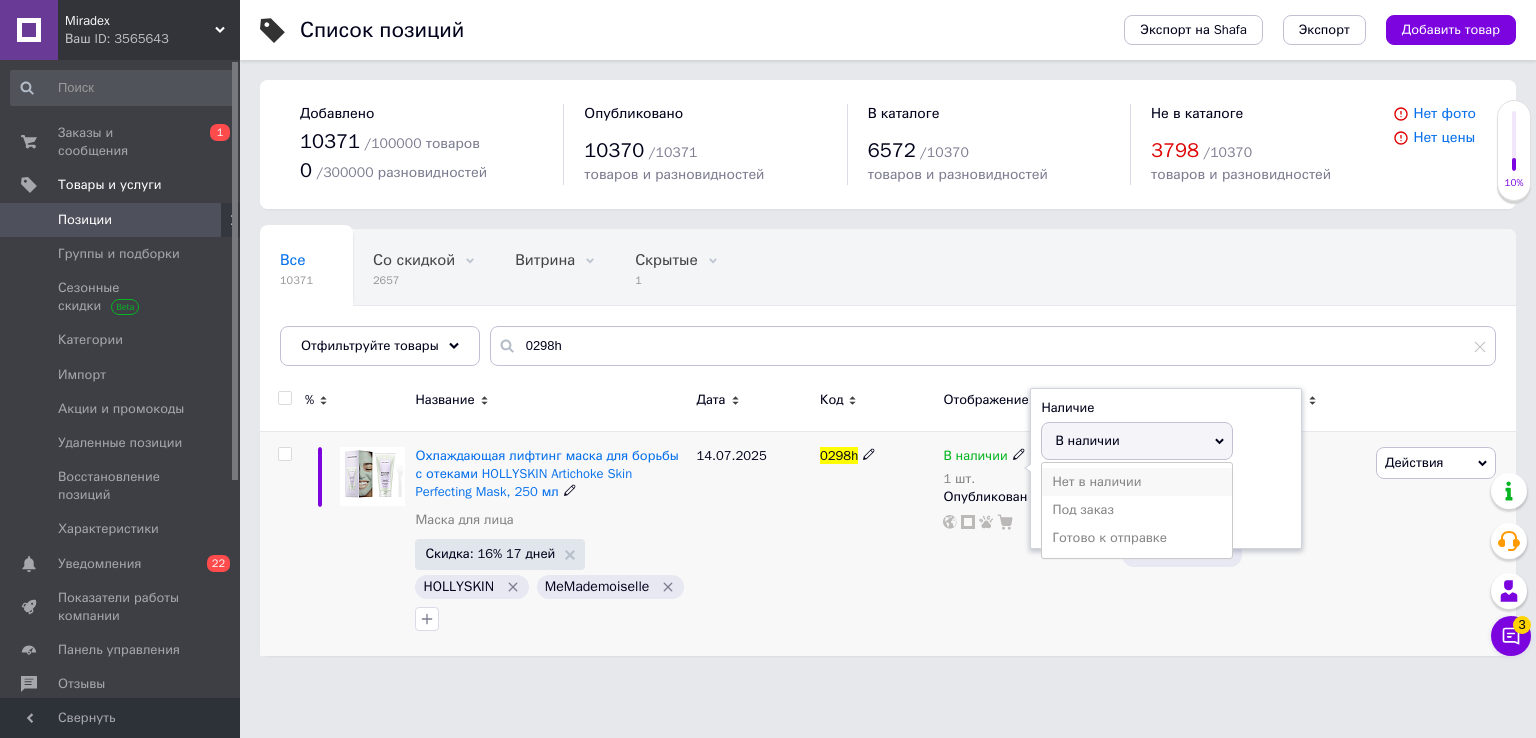click on "Нет в наличии" at bounding box center [1137, 482] 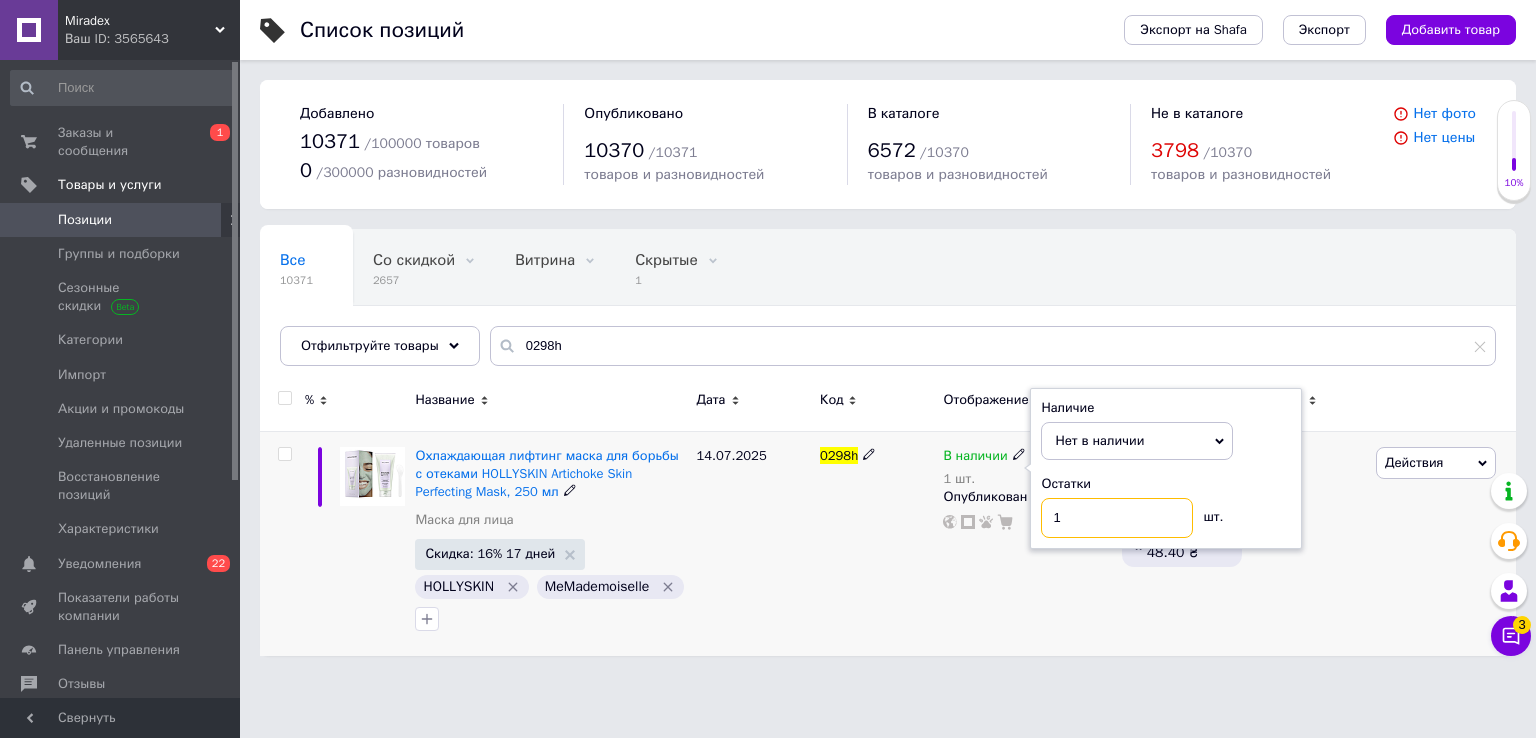 click on "1" at bounding box center (1117, 518) 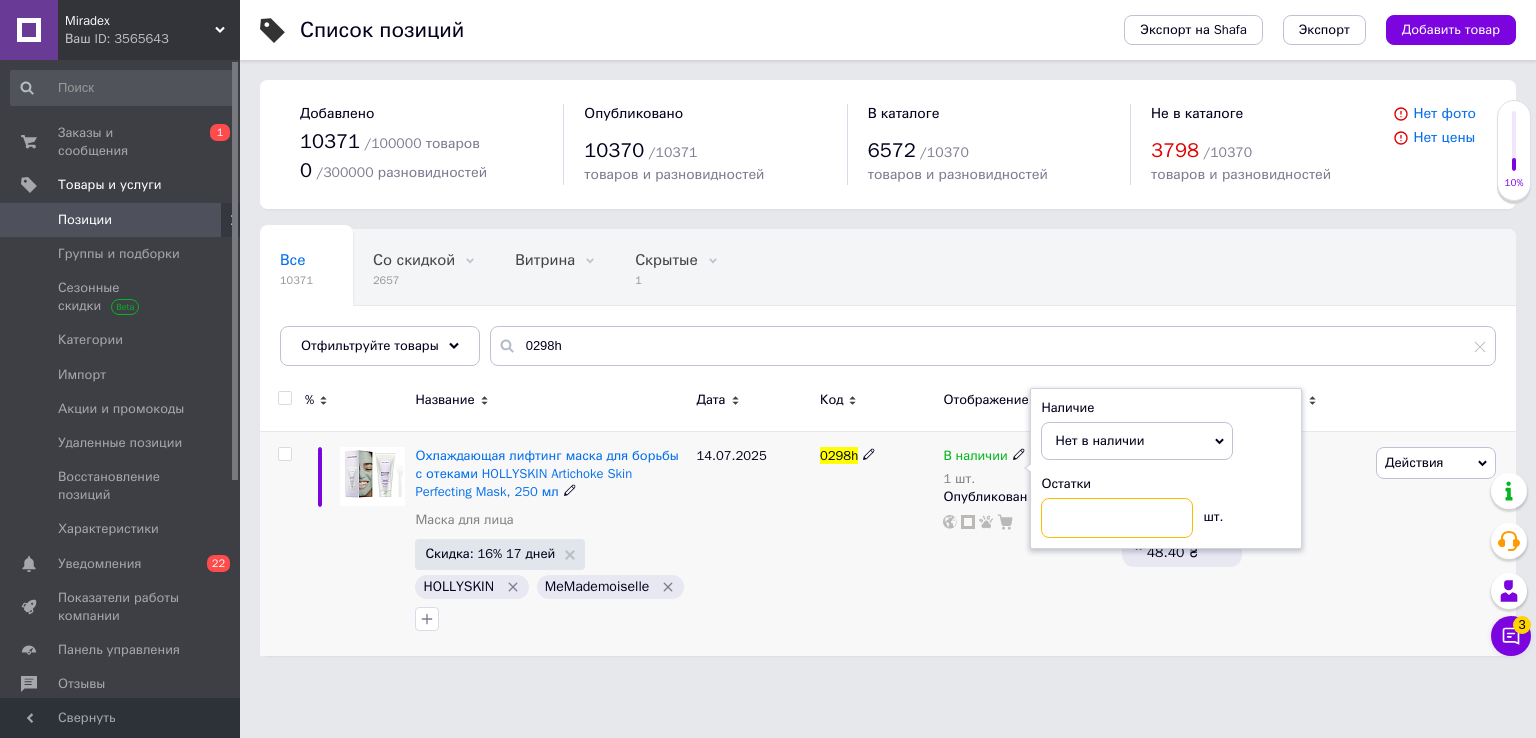 type 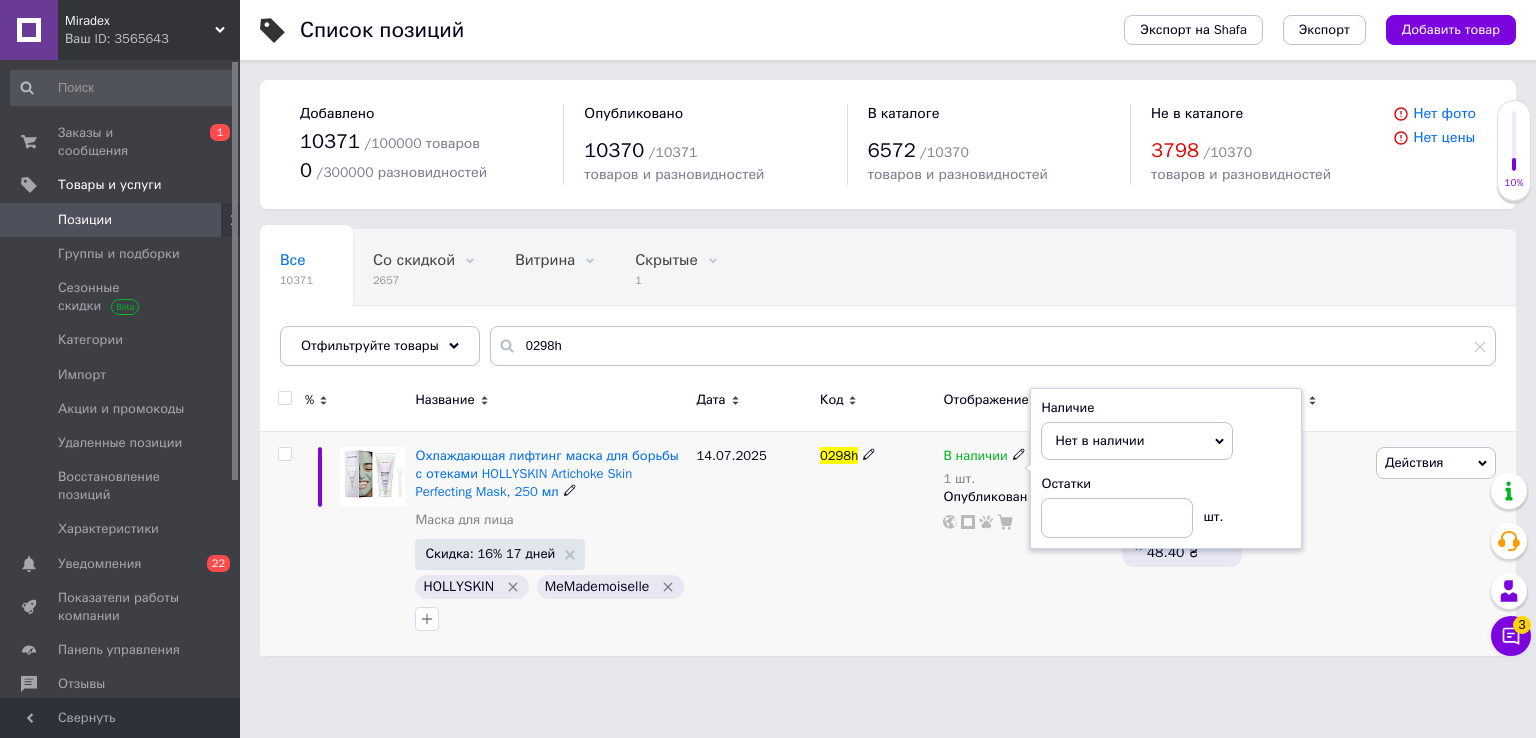 click on "В наличии 1 шт. Наличие Нет в наличии В наличии Под заказ Готово к отправке Остатки шт. Опубликован" at bounding box center [1027, 543] 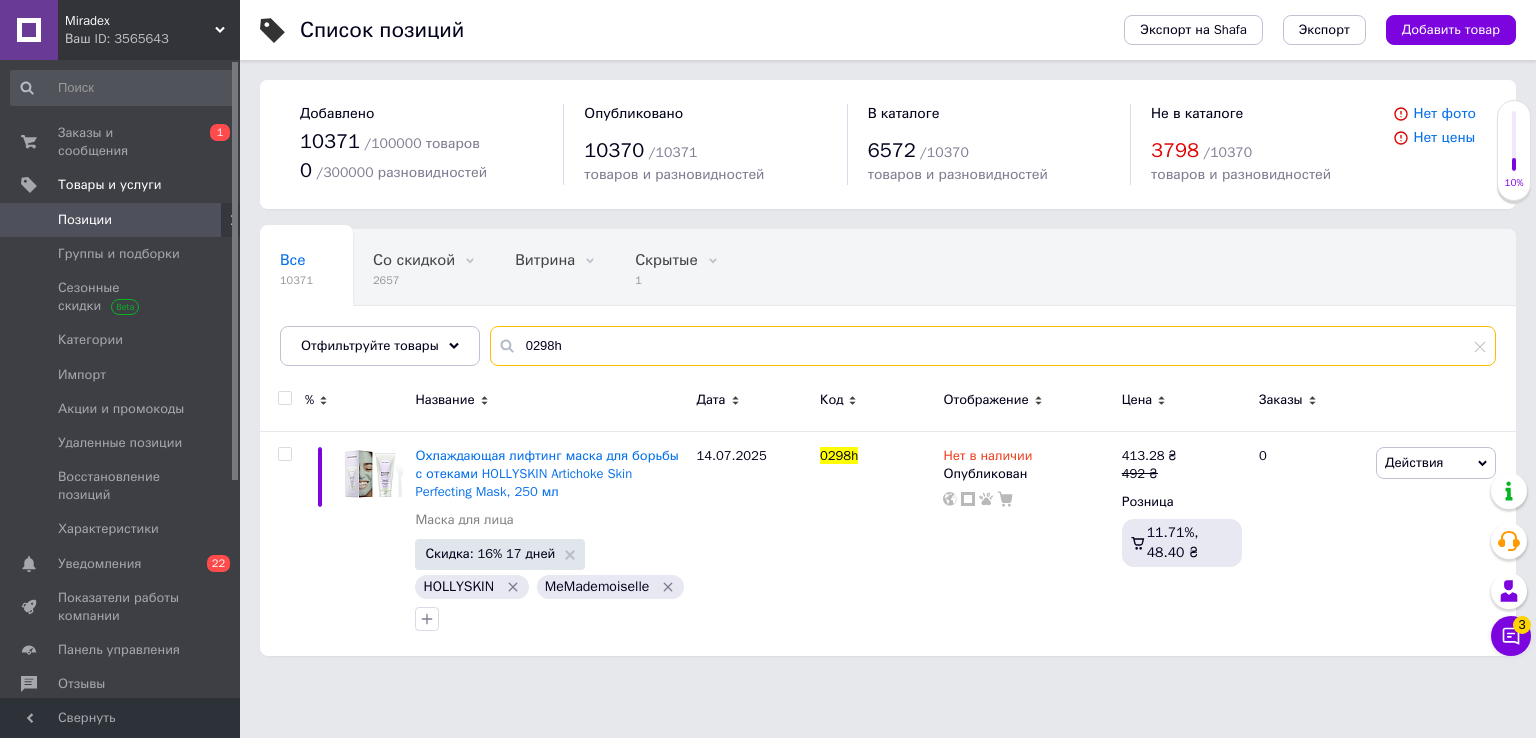 click on "0298h" at bounding box center (993, 346) 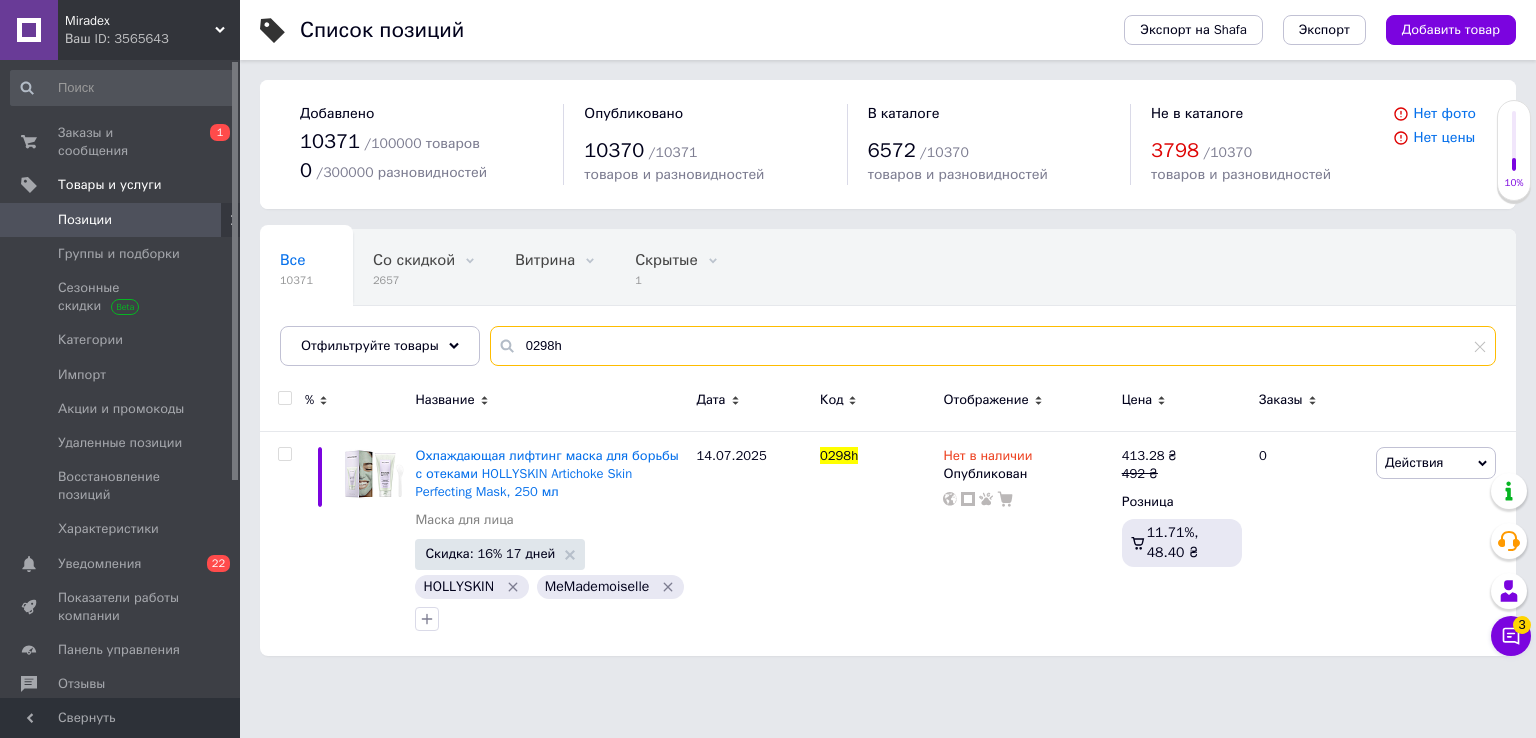 paste on "1857" 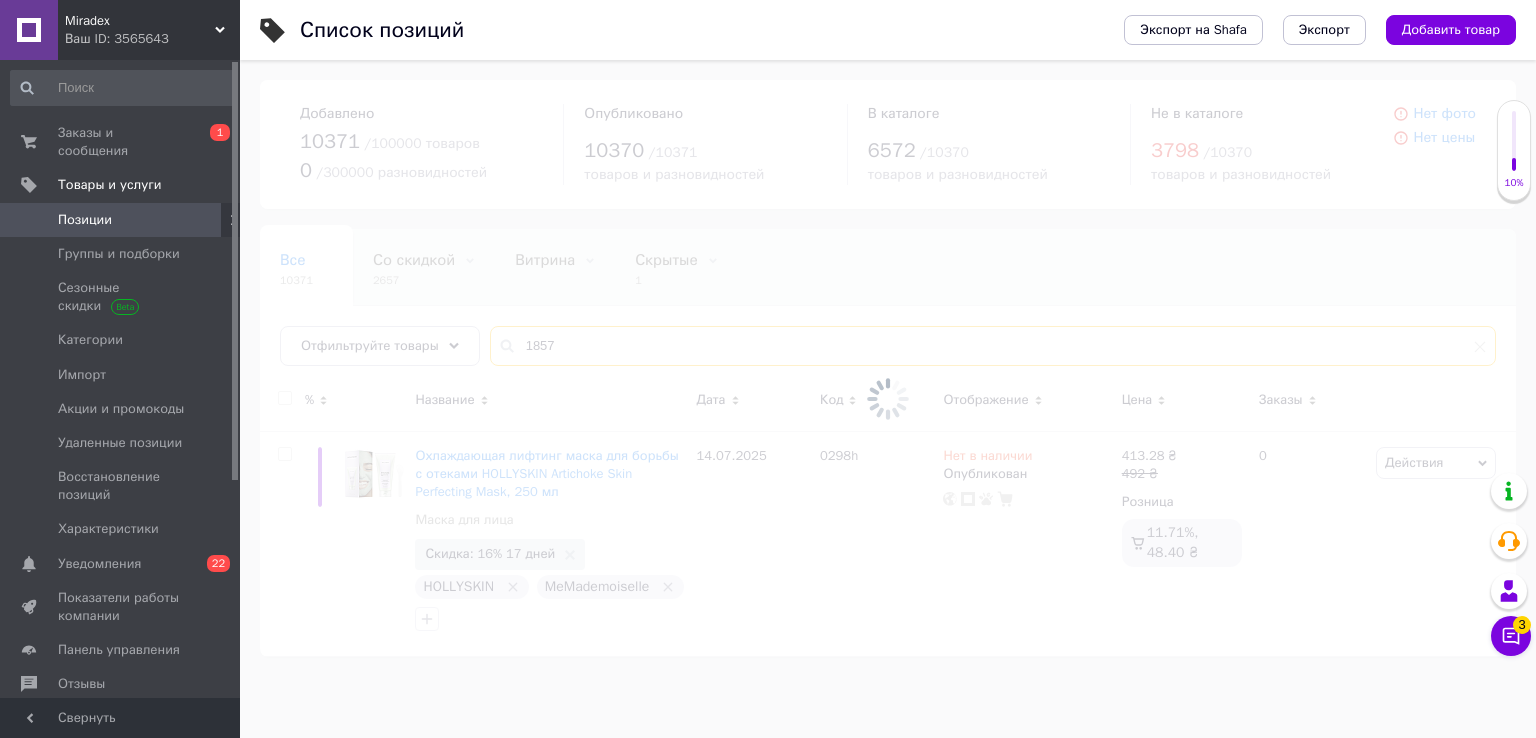 type on "1857" 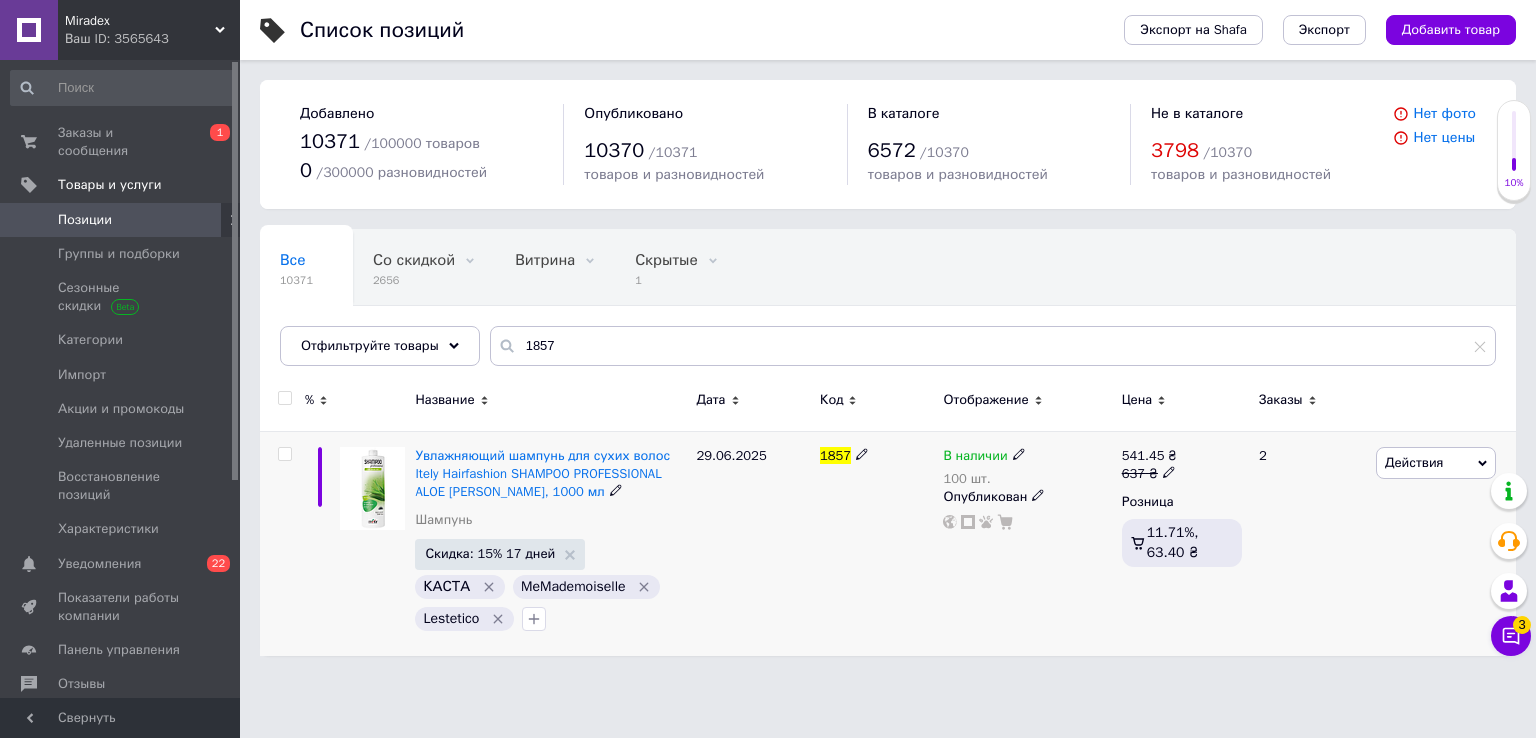 click 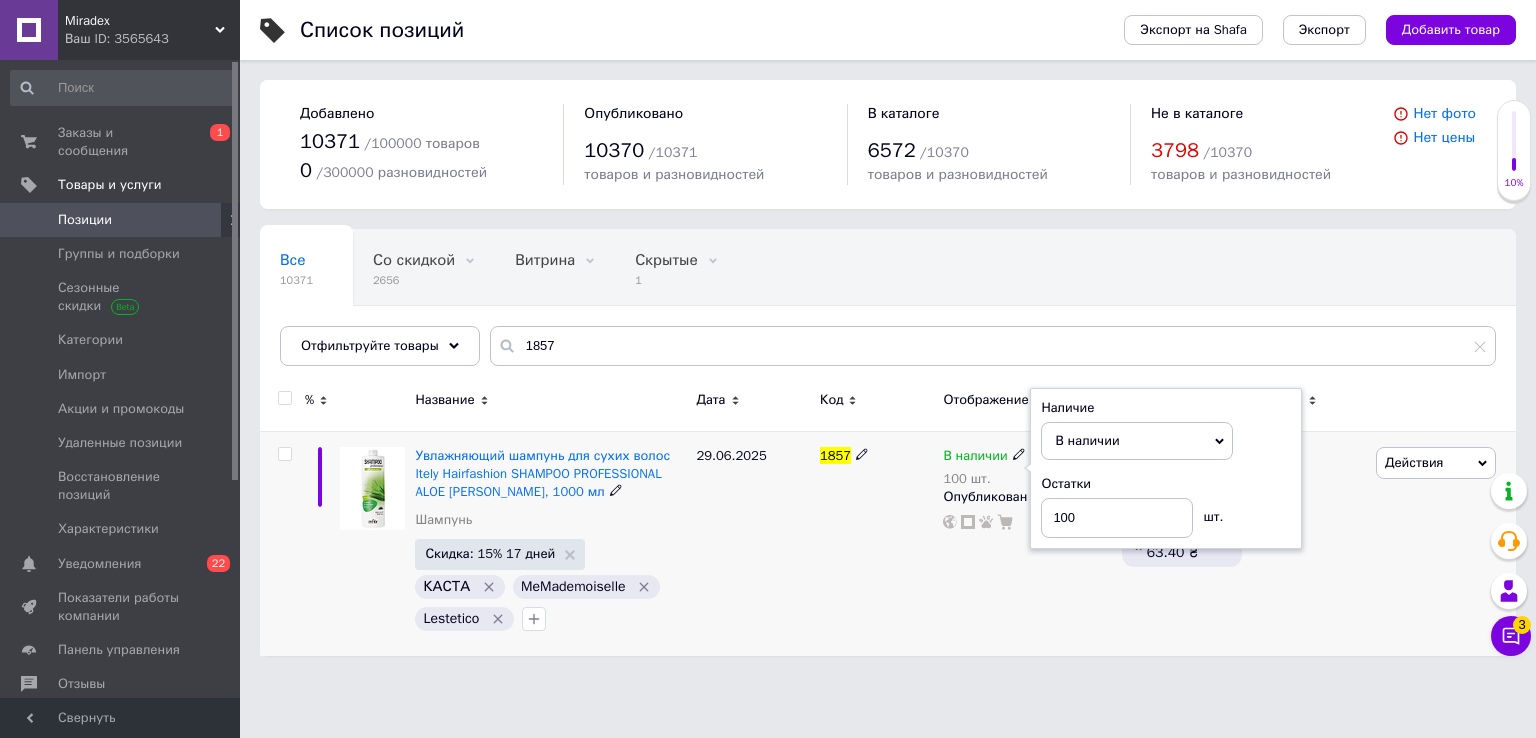 click on "Остатки" at bounding box center (1166, 484) 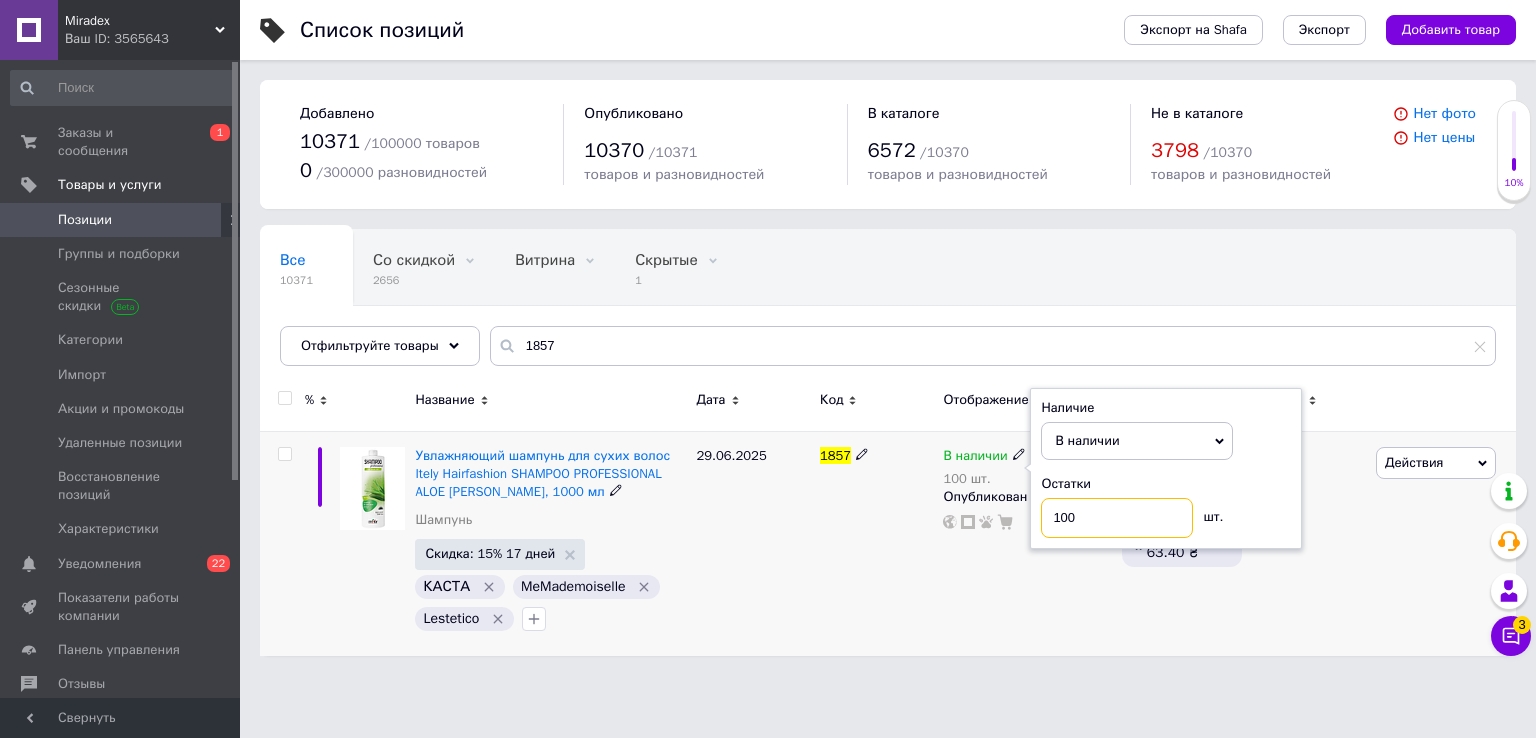 drag, startPoint x: 1117, startPoint y: 516, endPoint x: 1044, endPoint y: 512, distance: 73.109505 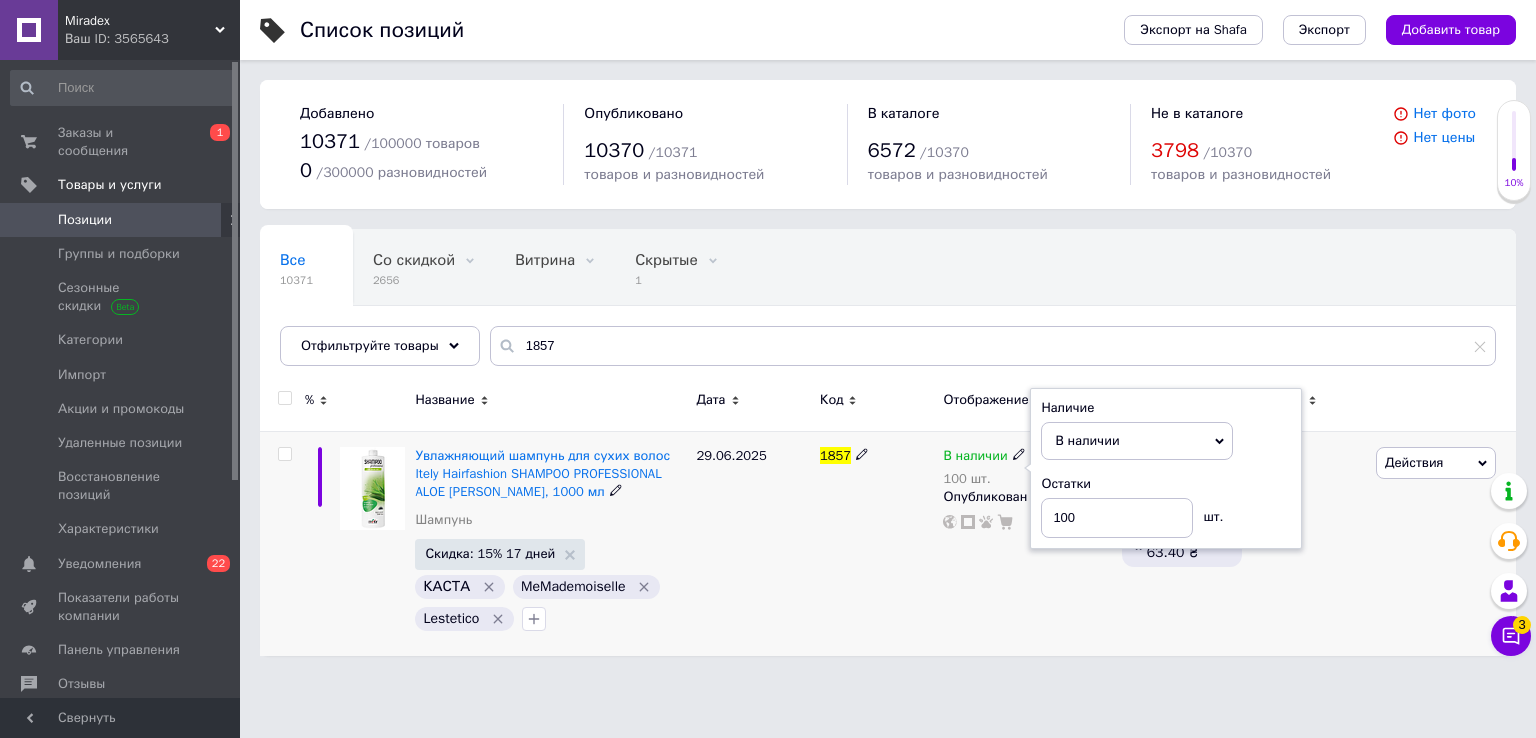 drag, startPoint x: 874, startPoint y: 610, endPoint x: 845, endPoint y: 573, distance: 47.010635 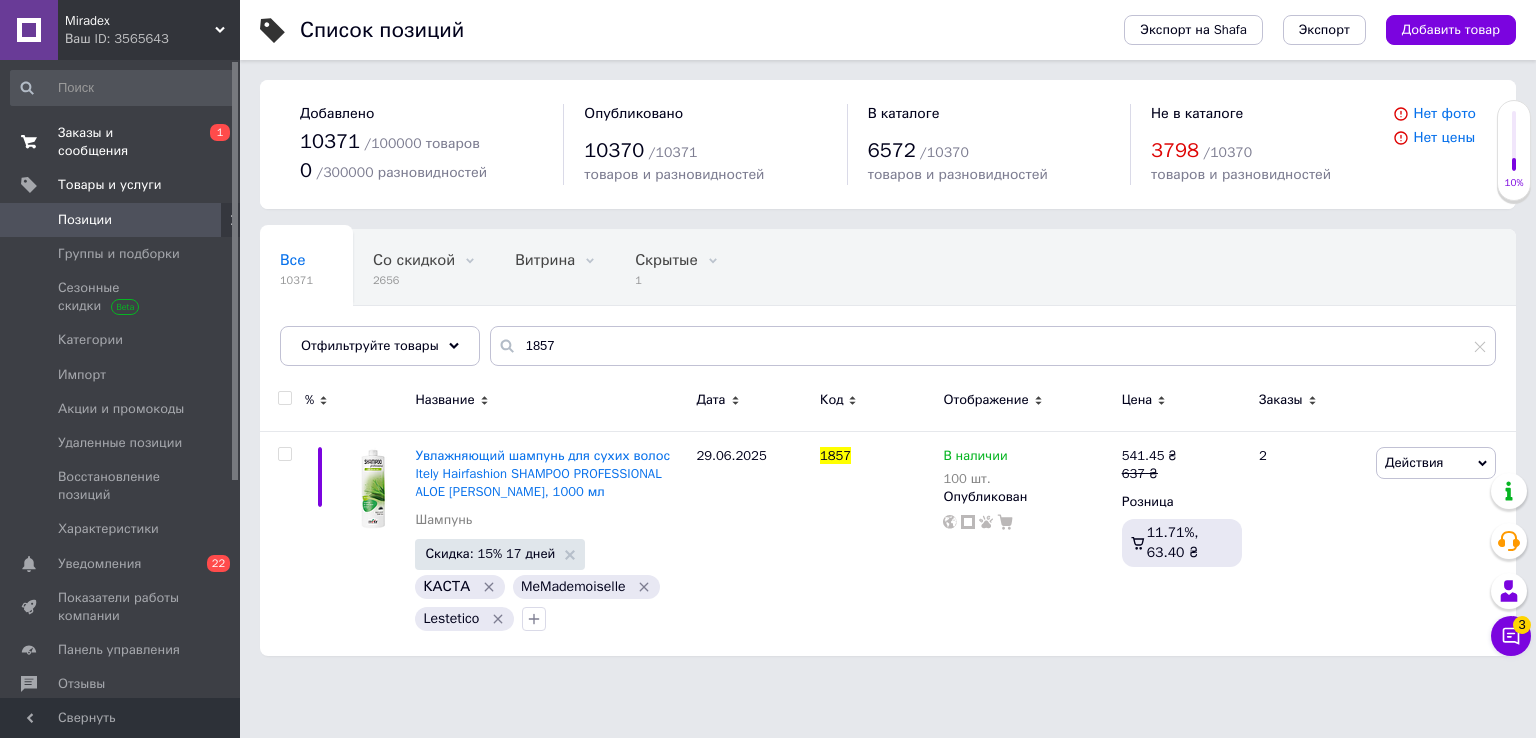 click on "Заказы и сообщения" at bounding box center [121, 142] 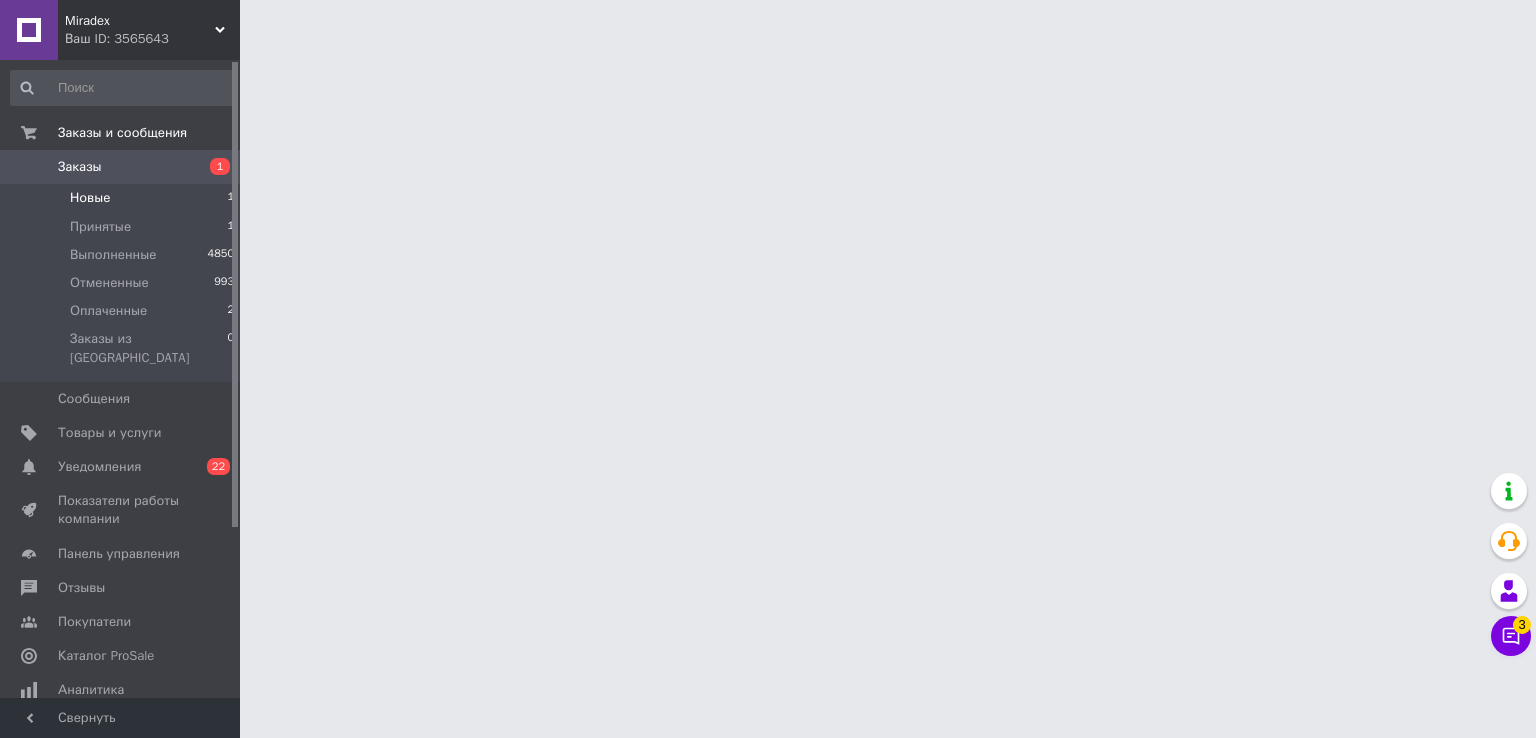 click on "Новые 1" at bounding box center [123, 198] 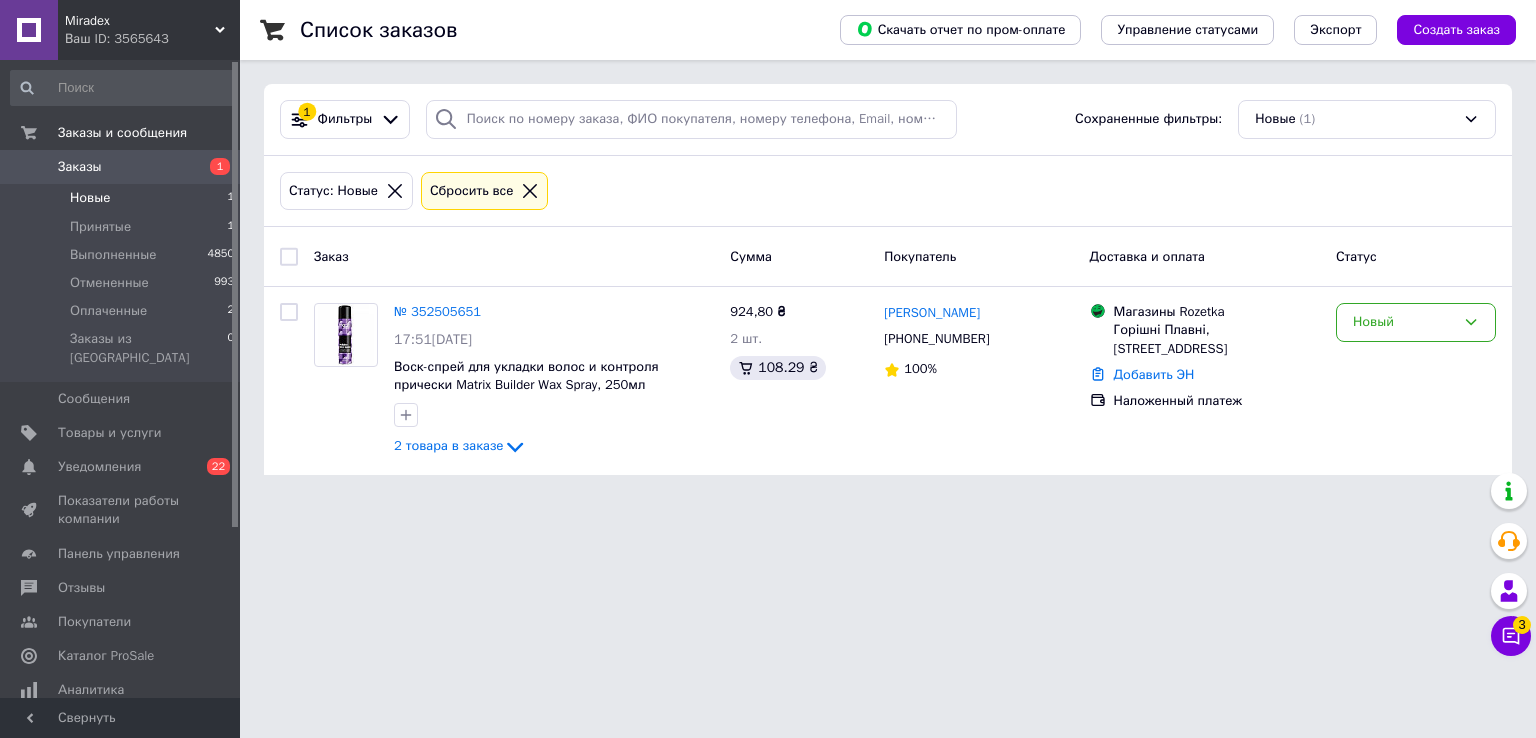 click on "Новые" at bounding box center [90, 198] 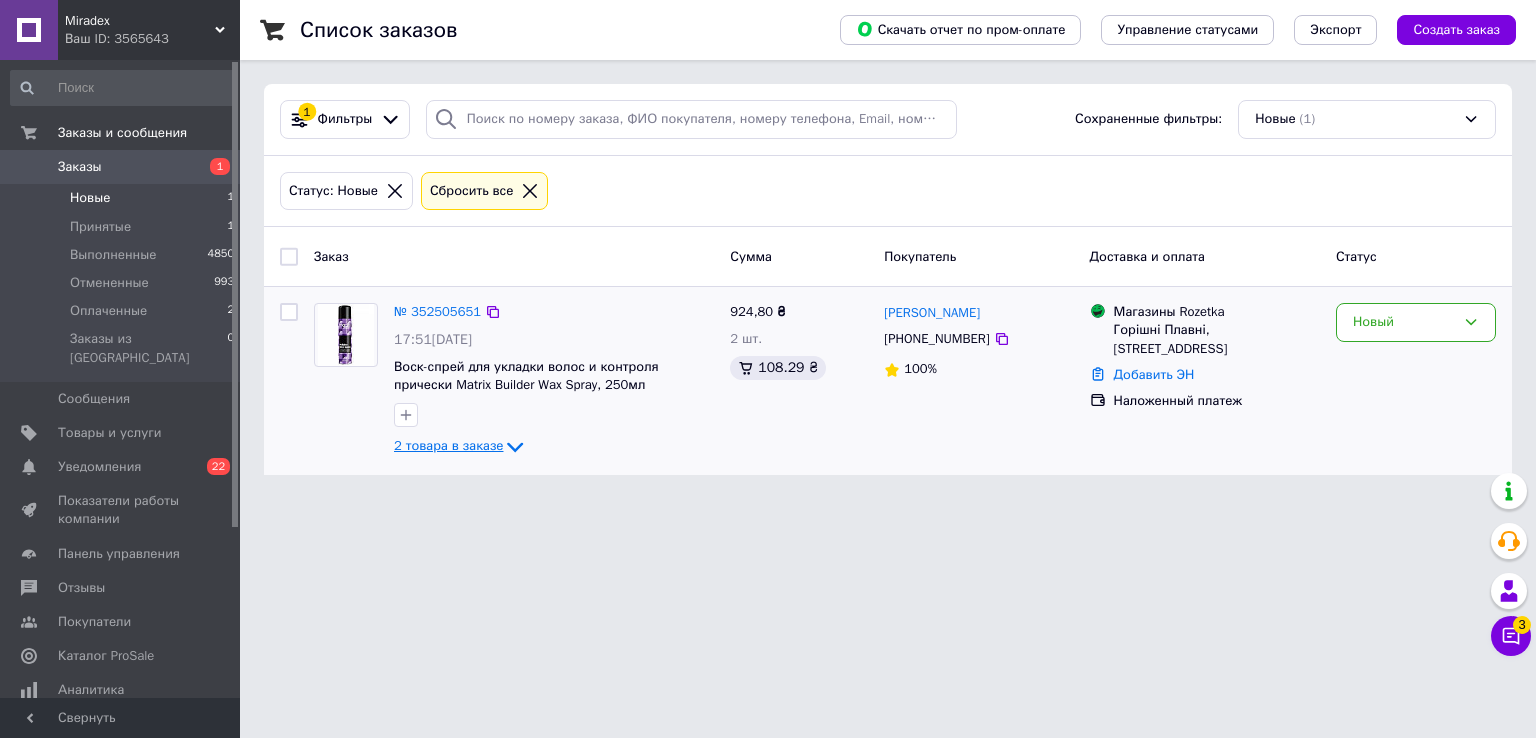 click 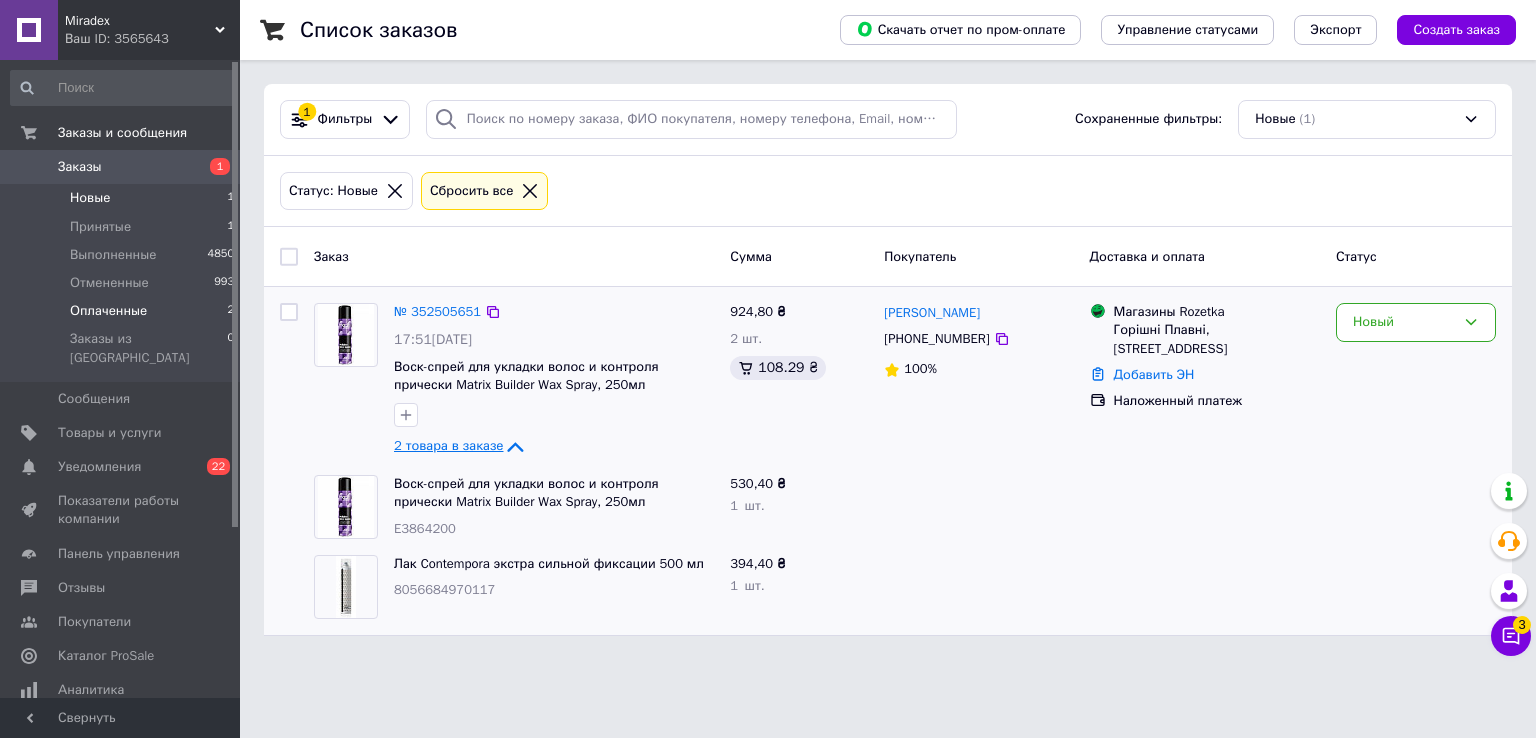 click on "Оплаченные" at bounding box center (108, 311) 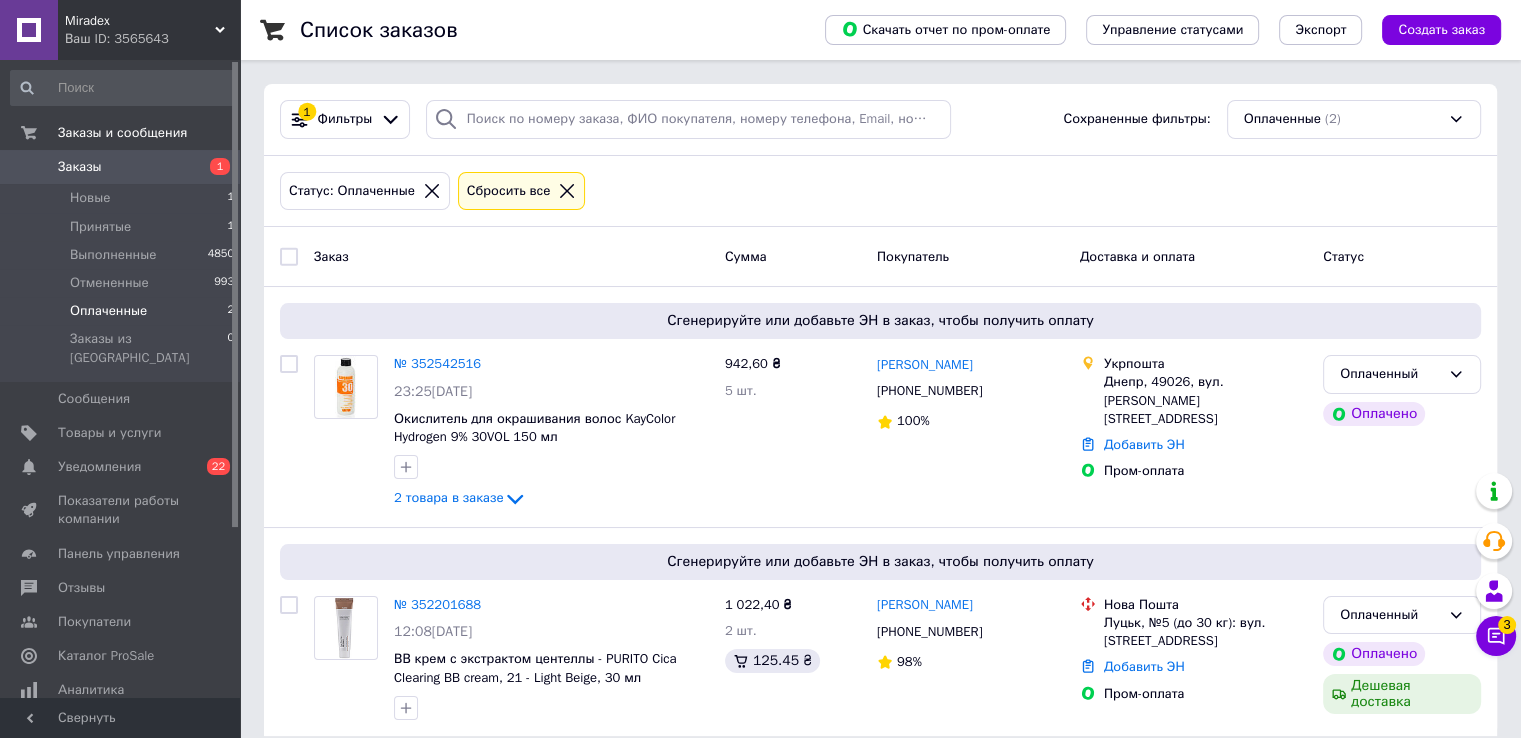 click on "Ваш ID: 3565643" at bounding box center [152, 39] 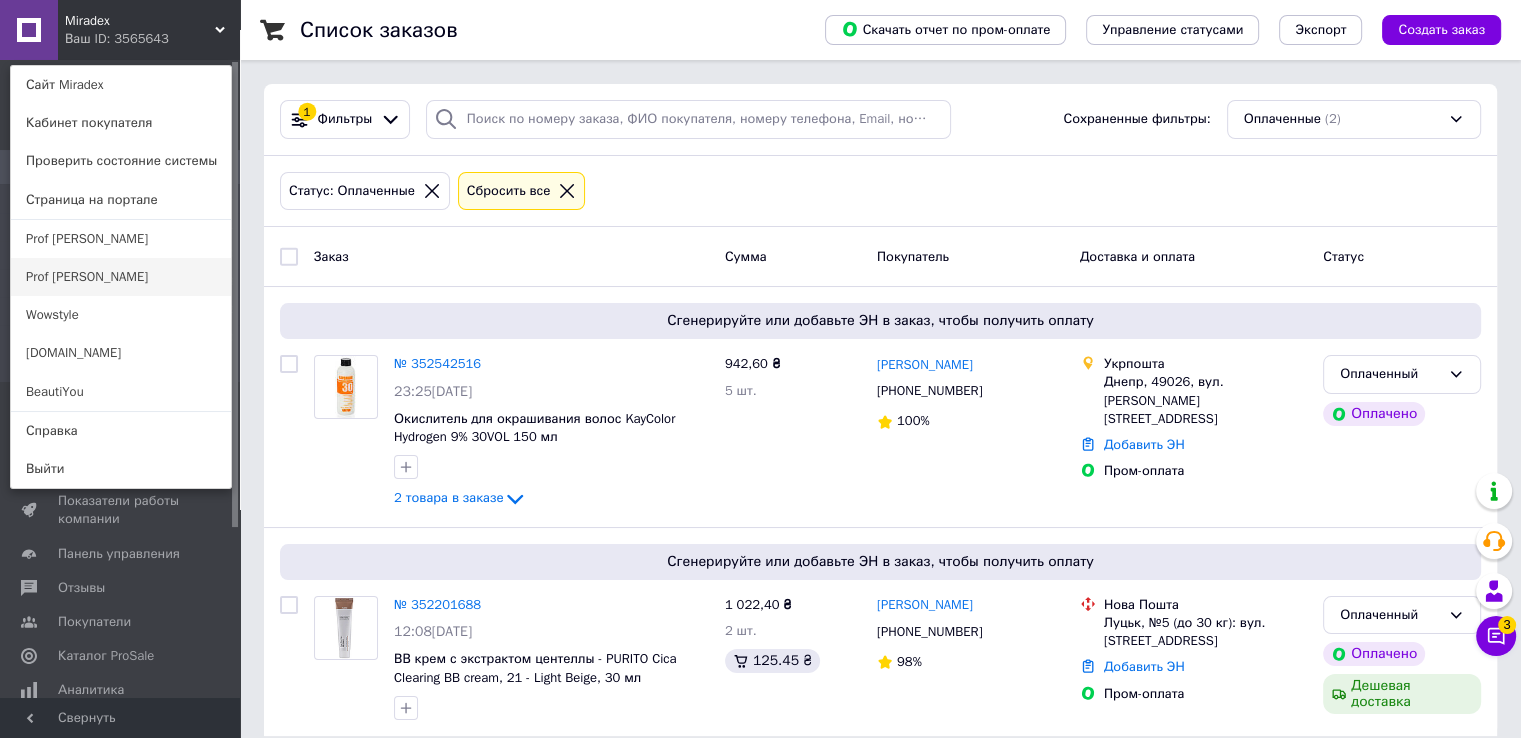 click on "Prof [PERSON_NAME]" at bounding box center (121, 277) 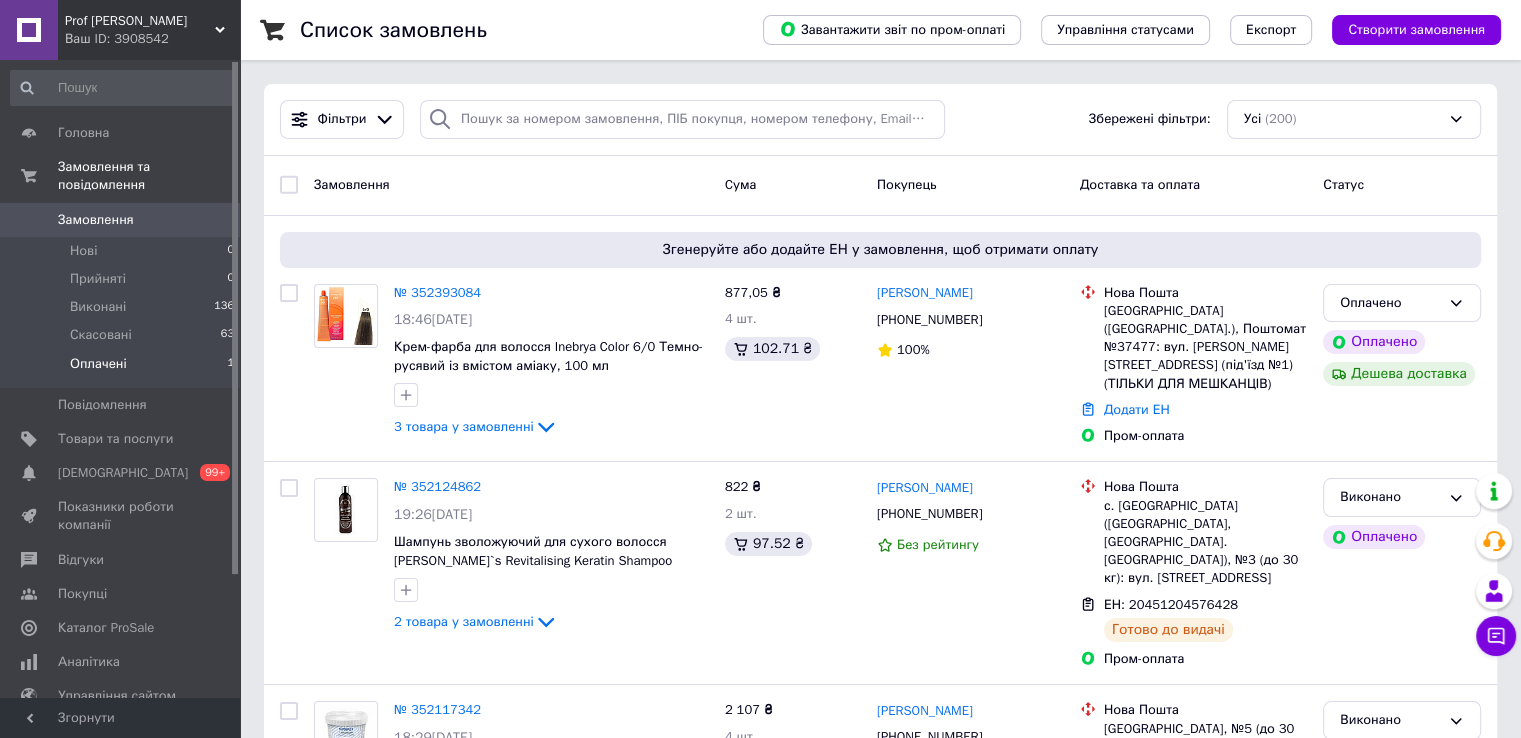 click on "Оплачені" at bounding box center (98, 364) 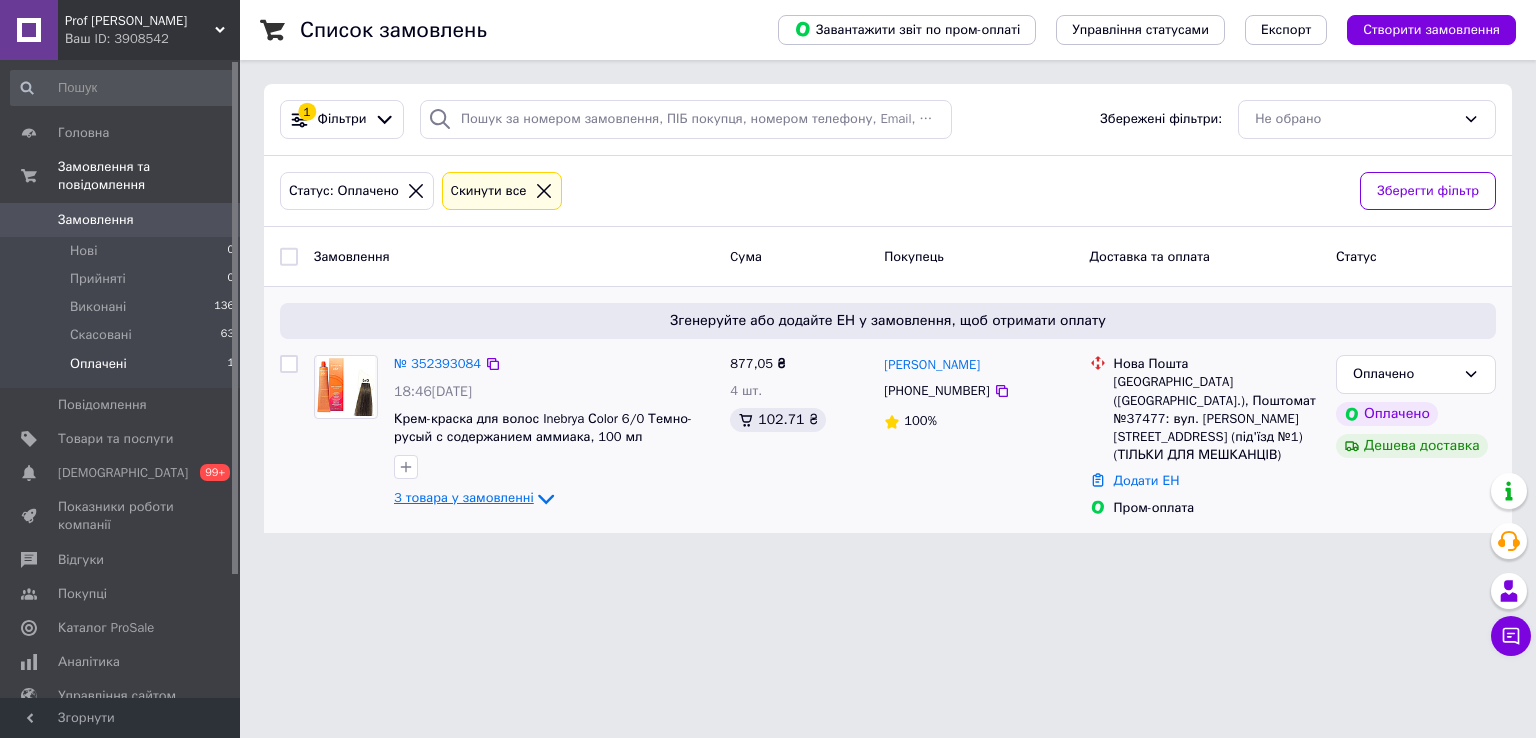click on "3 товара у замовленні" at bounding box center [464, 498] 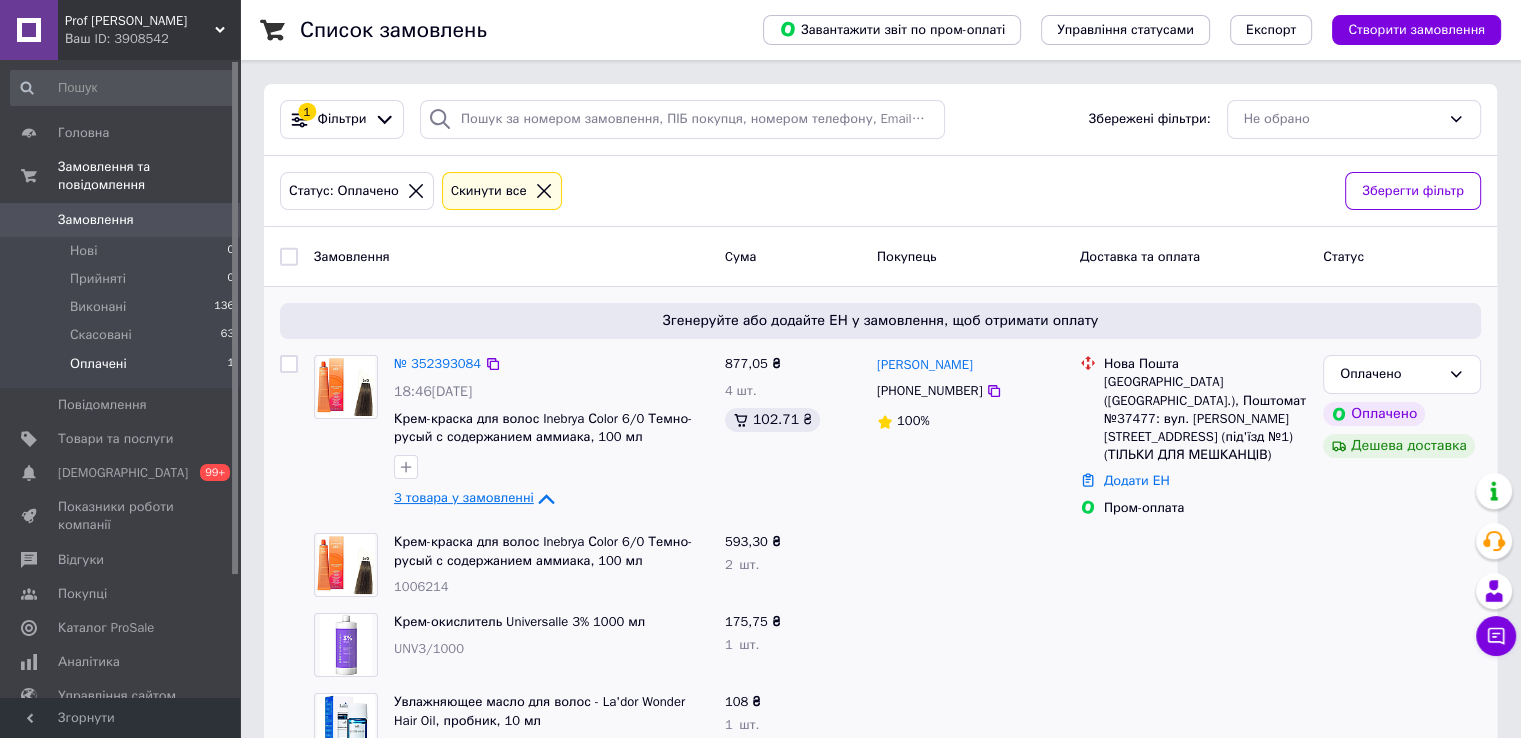 scroll, scrollTop: 52, scrollLeft: 0, axis: vertical 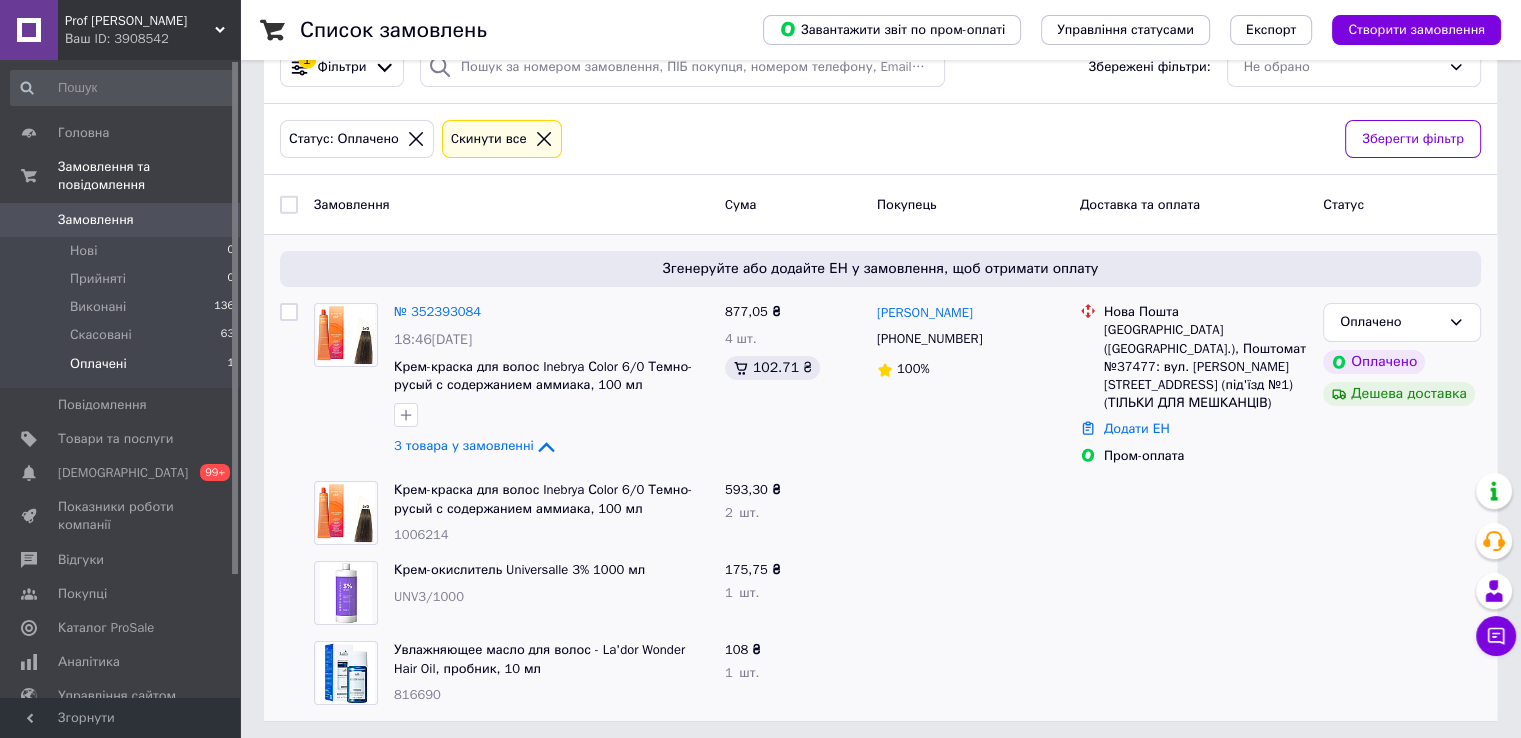 click on "Ваш ID: 3908542" at bounding box center [152, 39] 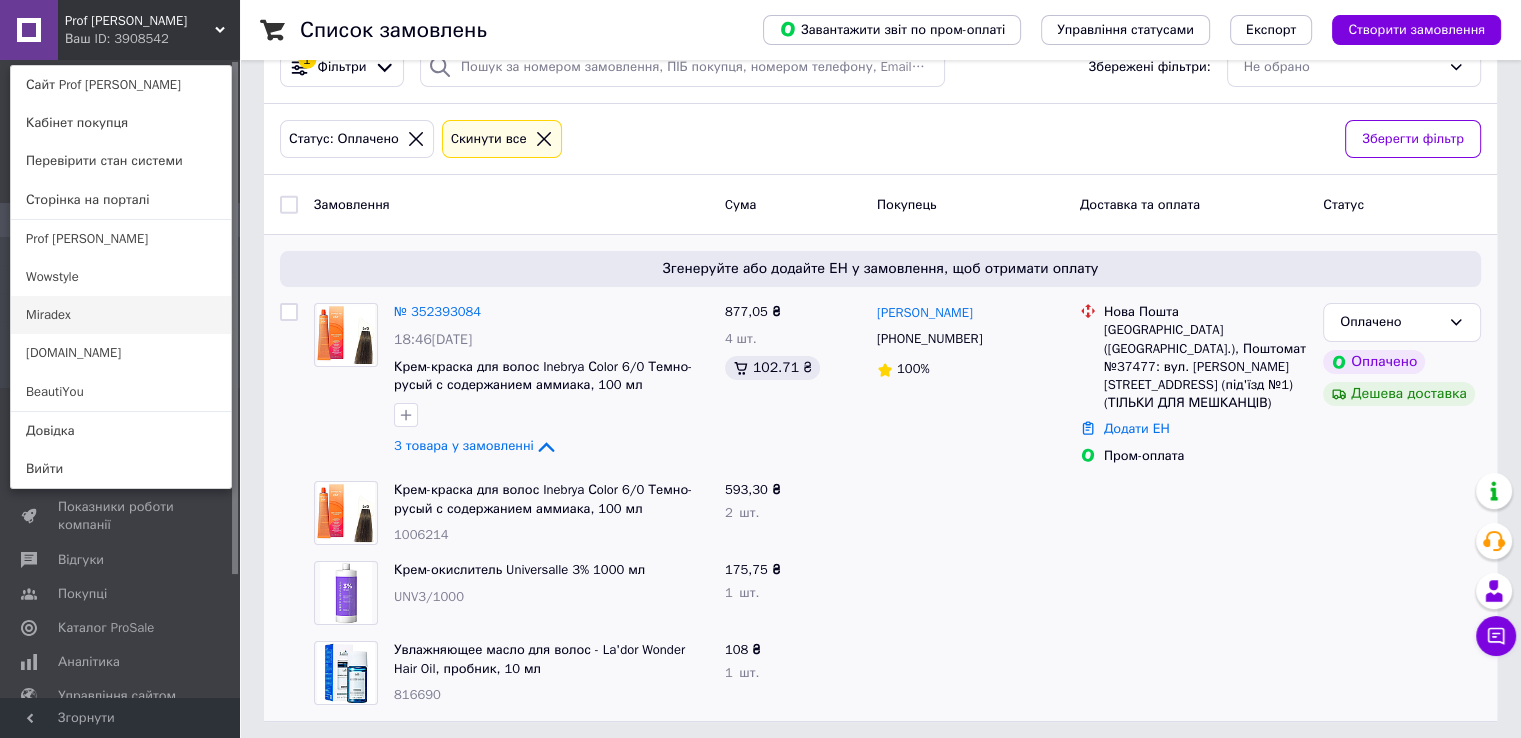 click on "Miradex" at bounding box center [121, 315] 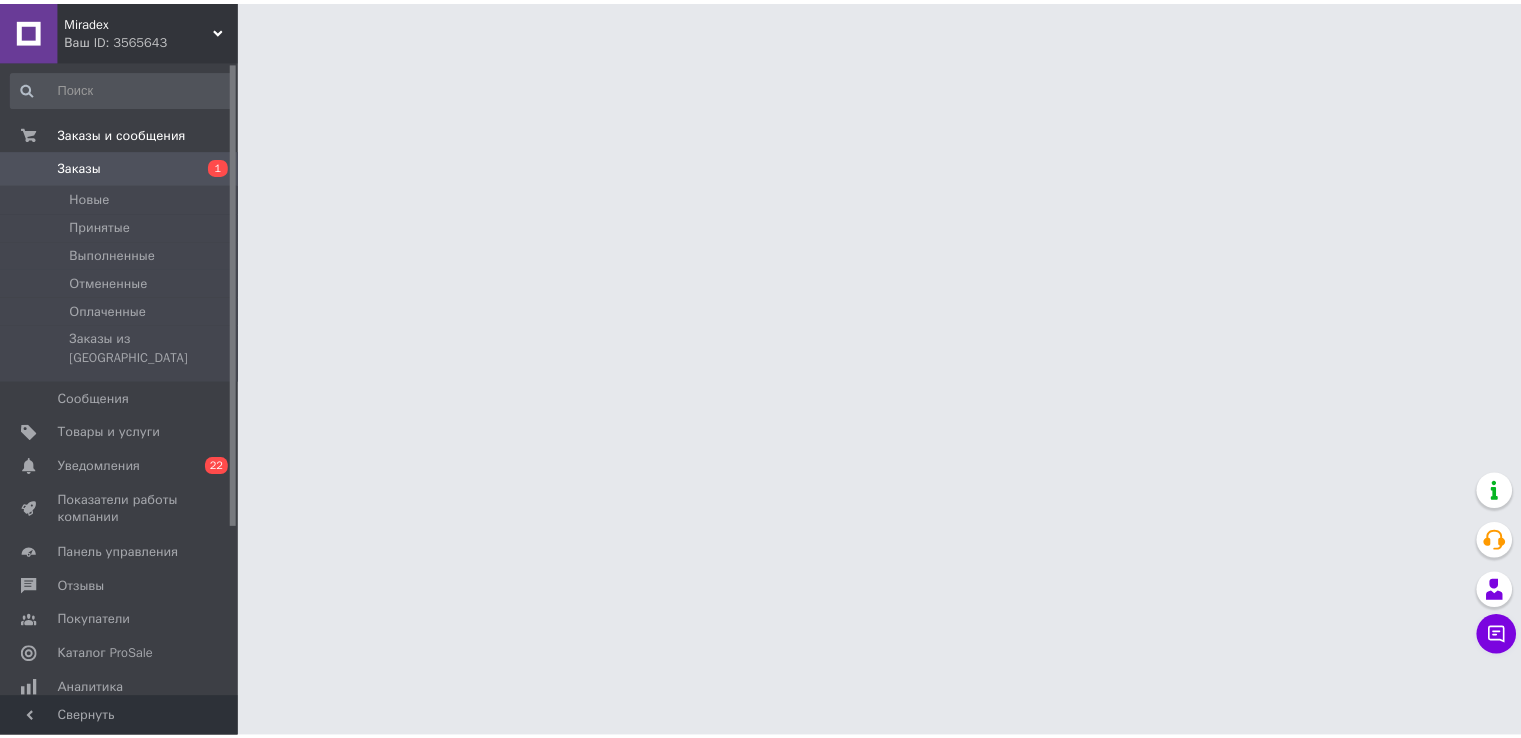 scroll, scrollTop: 0, scrollLeft: 0, axis: both 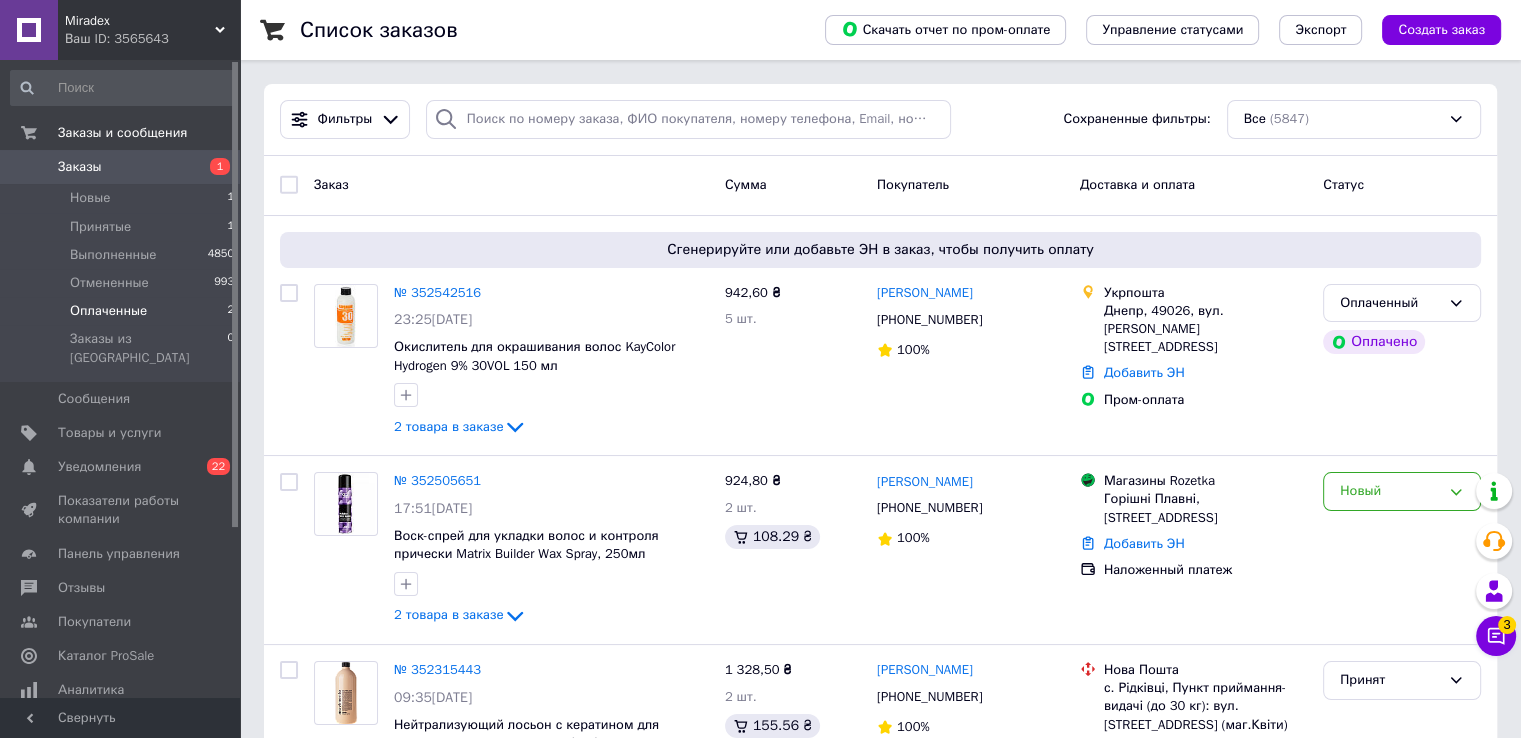 click on "Оплаченные" at bounding box center [108, 311] 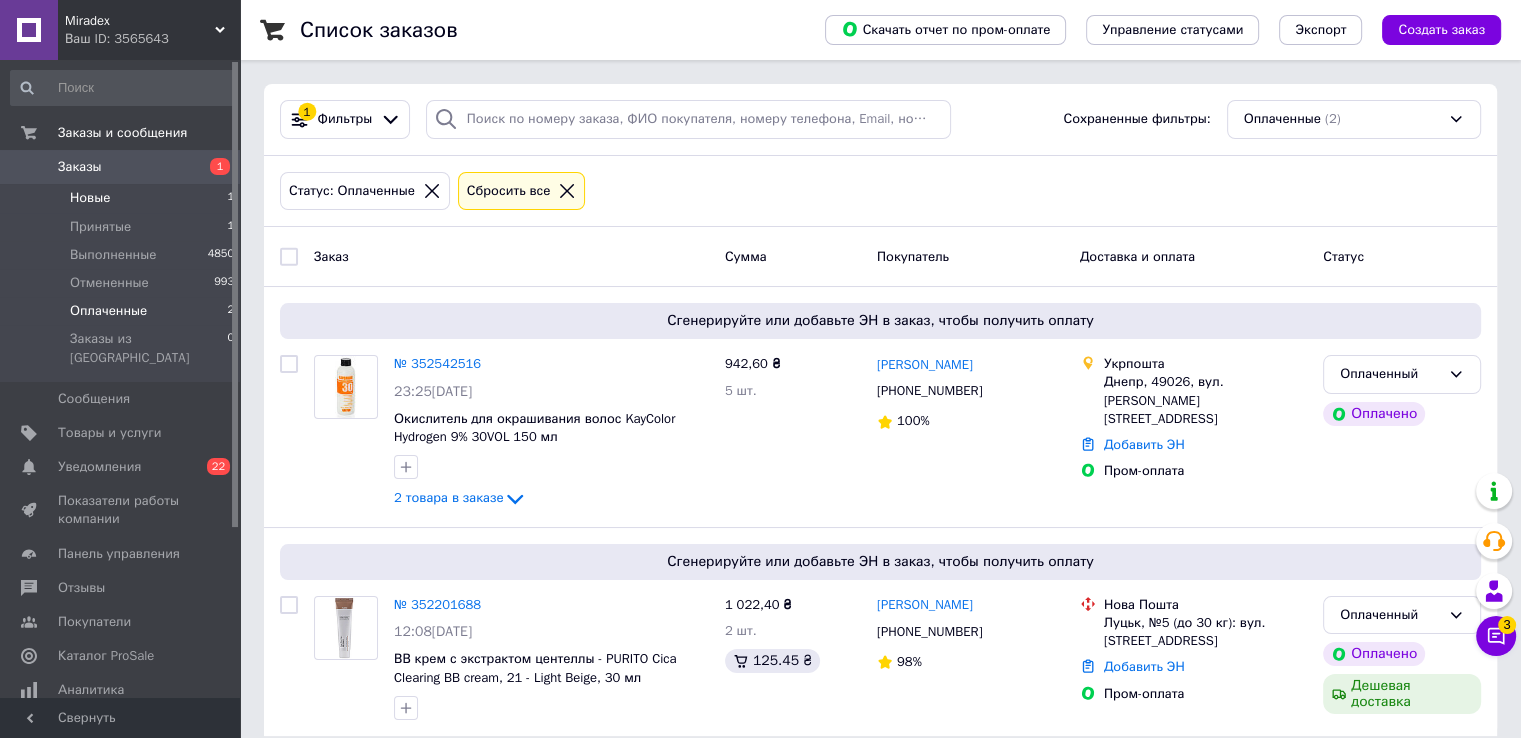 click on "Новые" at bounding box center (90, 198) 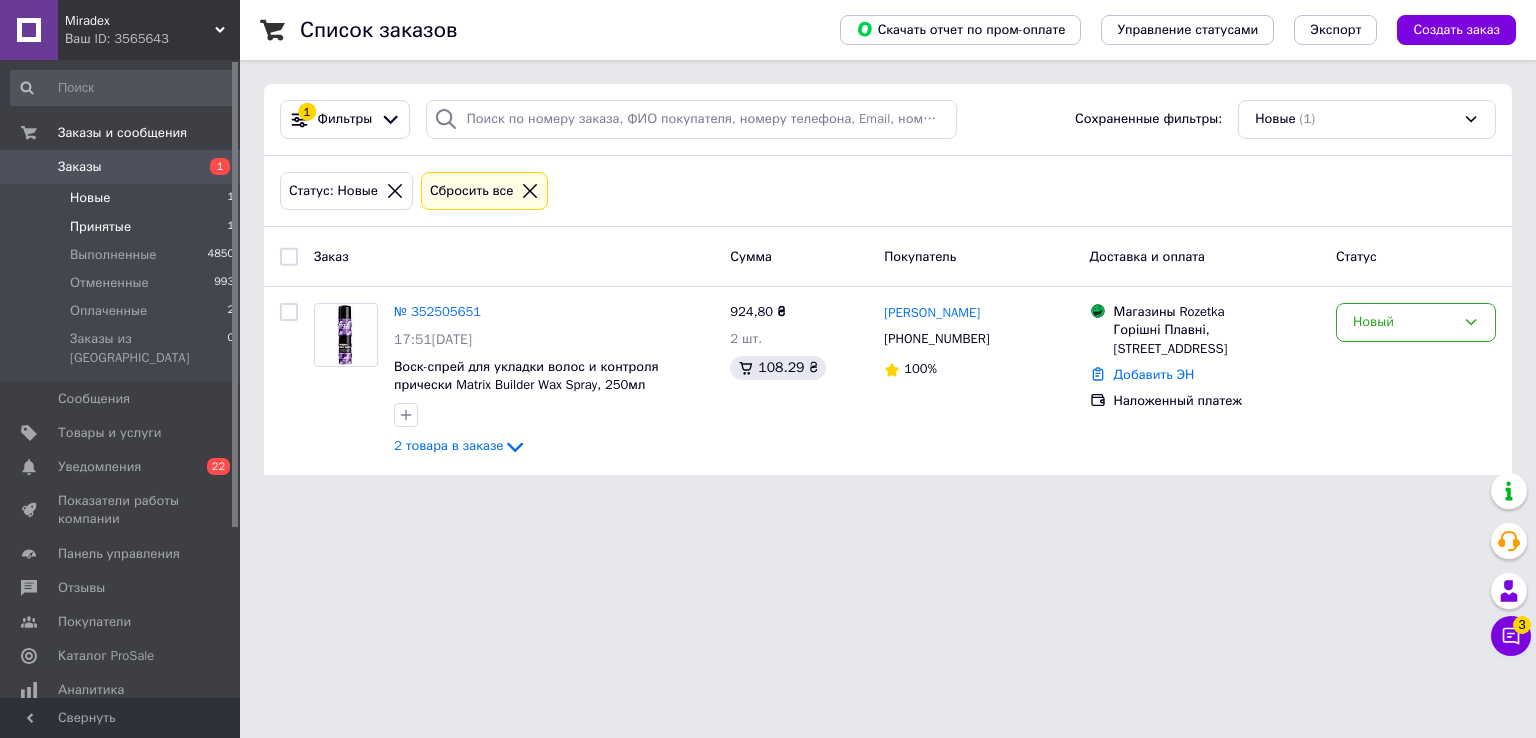 click on "Принятые" at bounding box center (100, 227) 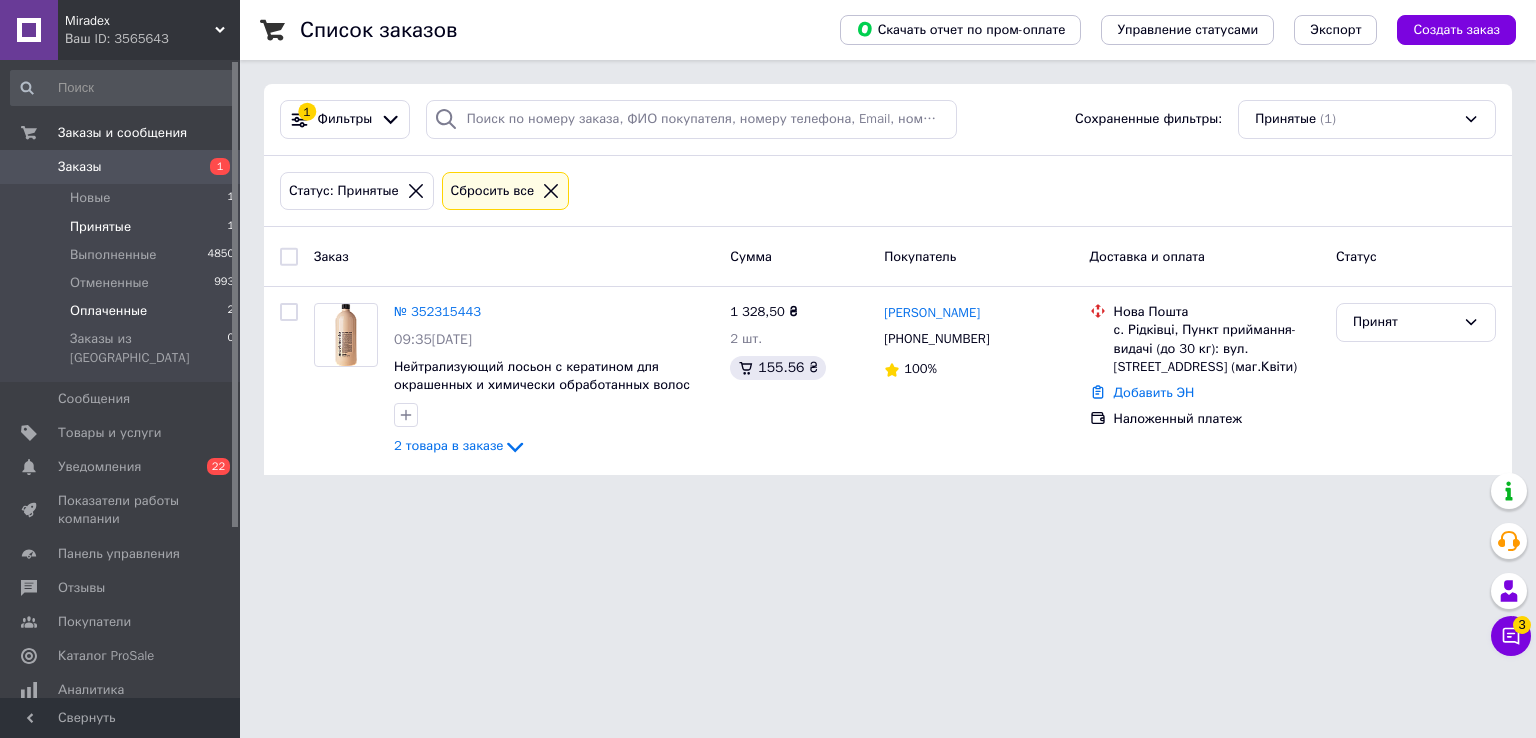 click on "Оплаченные" at bounding box center (108, 311) 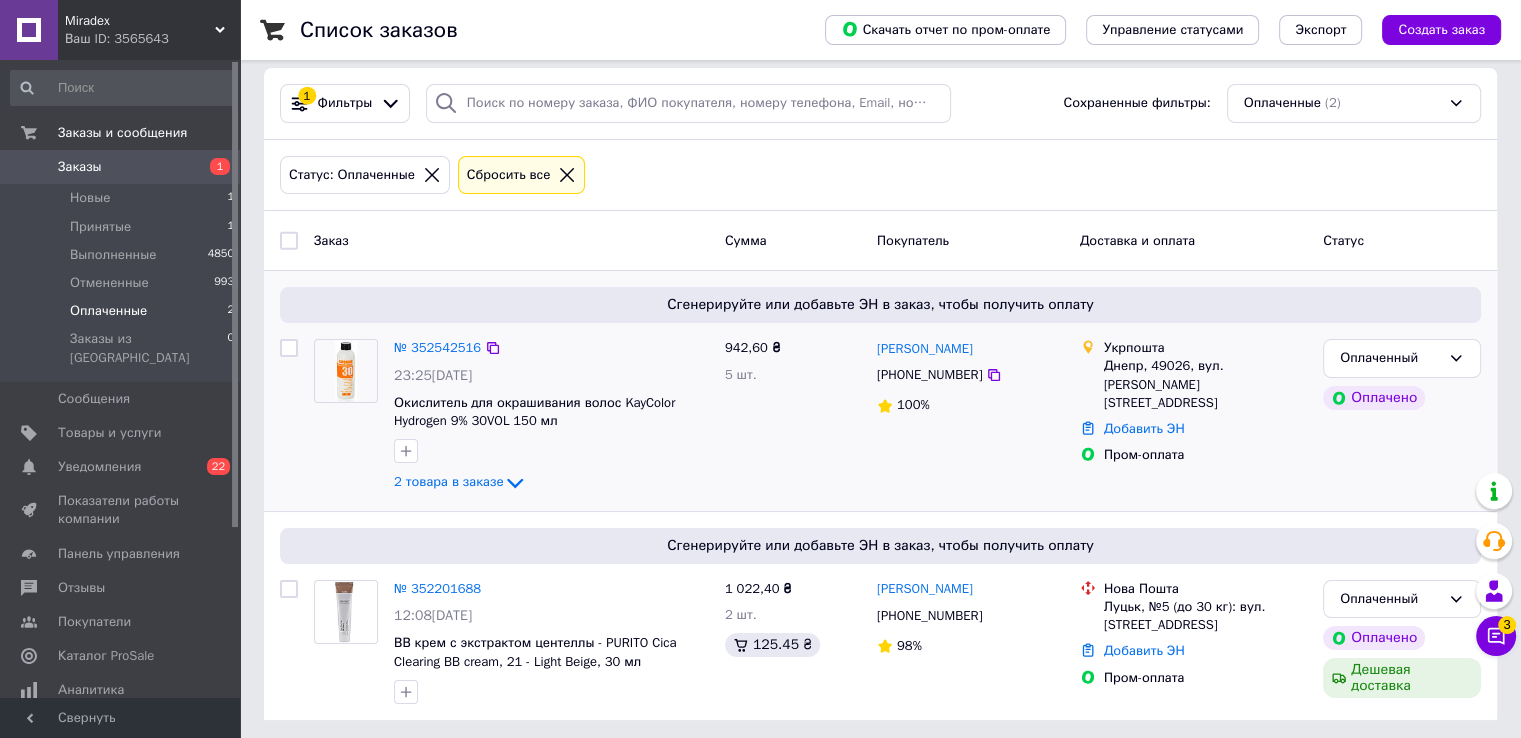 scroll, scrollTop: 20, scrollLeft: 0, axis: vertical 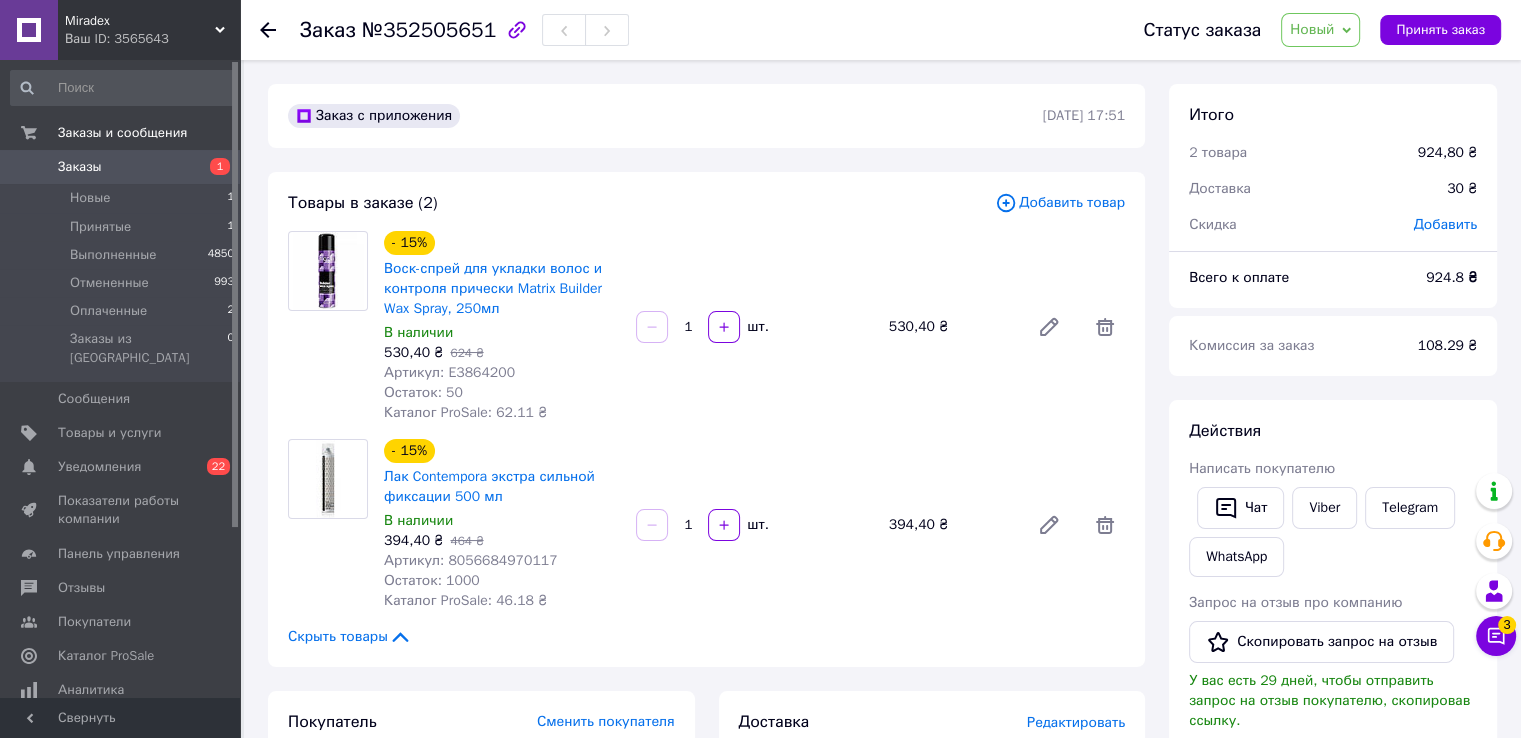 click on "Артикул: 8056684970117" at bounding box center (471, 560) 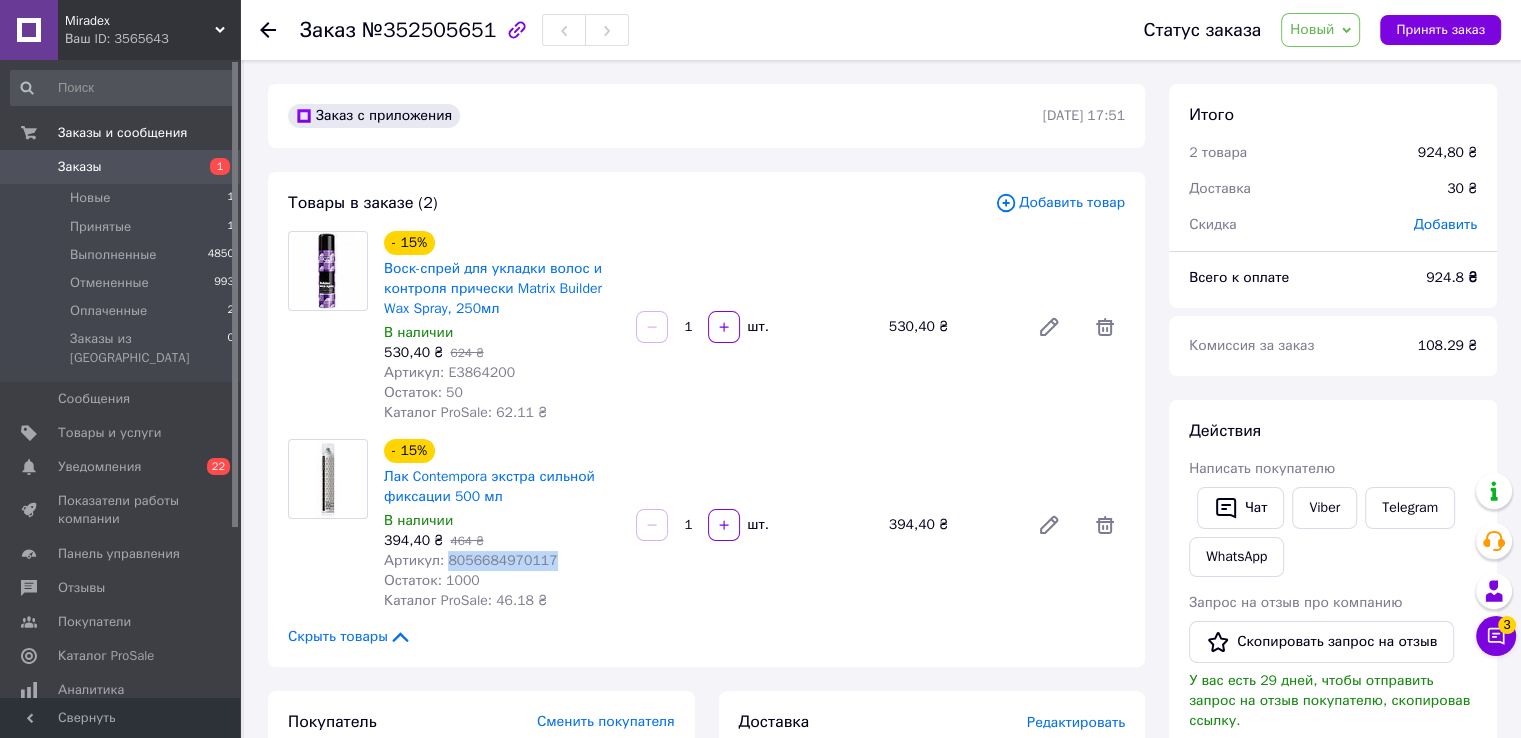 click on "Артикул: 8056684970117" at bounding box center [471, 560] 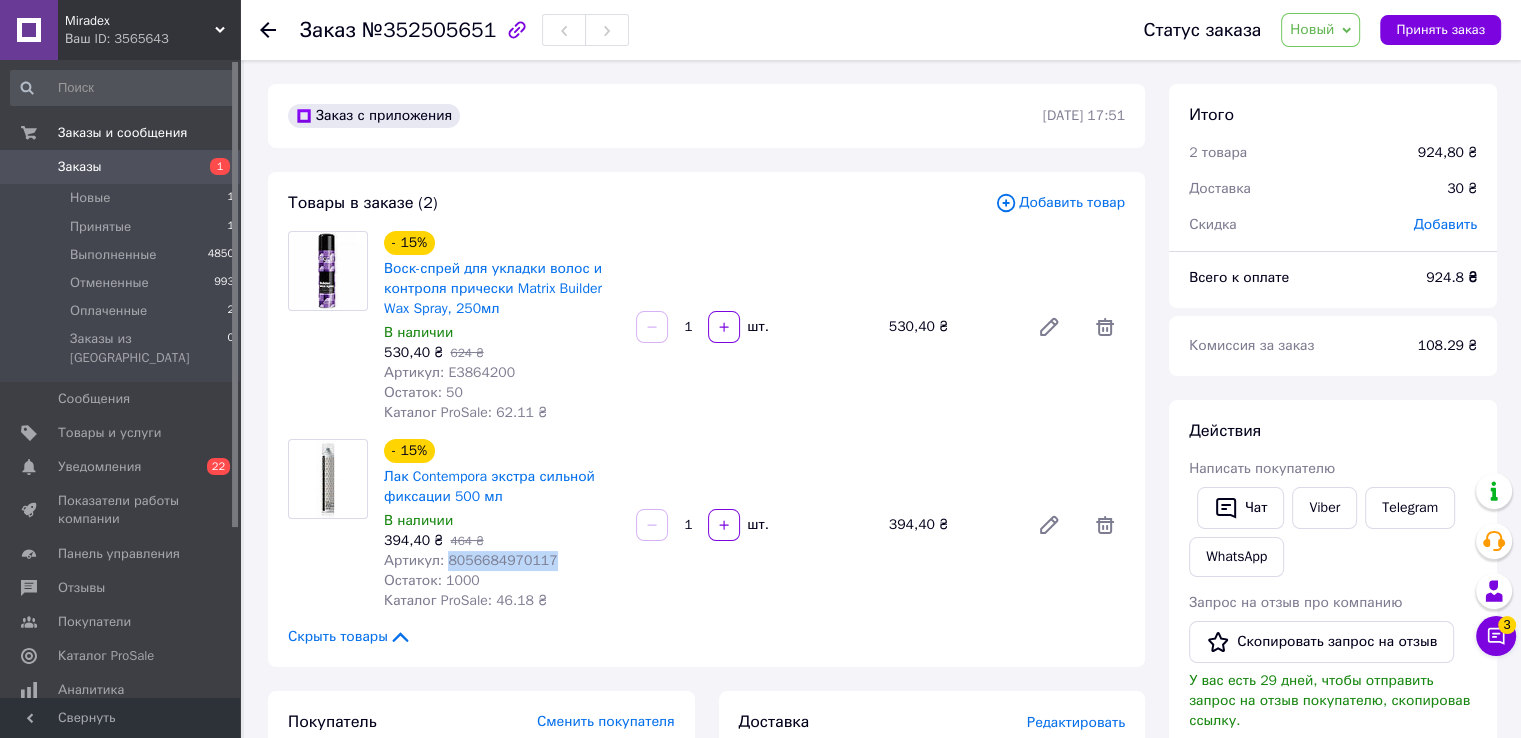 copy on "8056684970117" 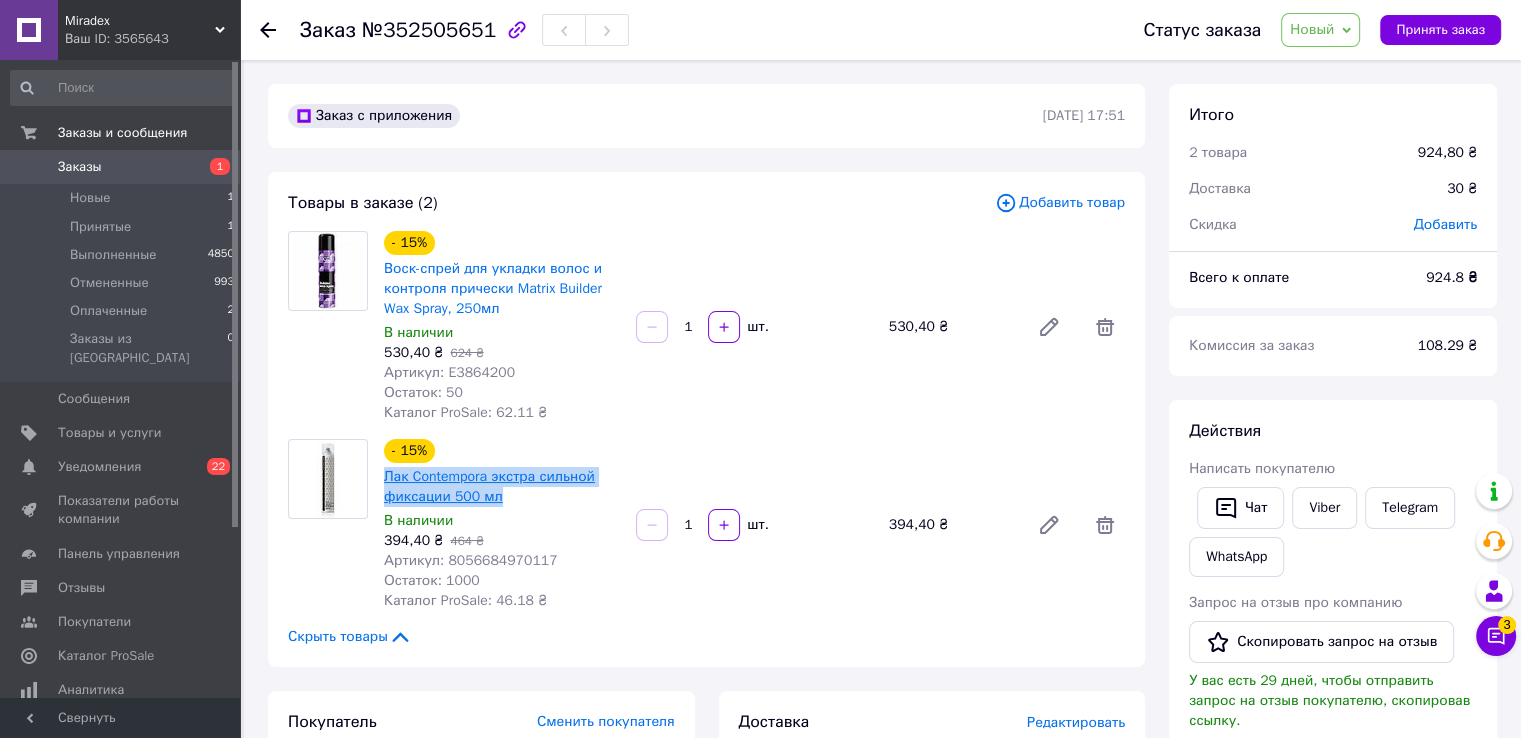 drag, startPoint x: 507, startPoint y: 499, endPoint x: 384, endPoint y: 485, distance: 123.79418 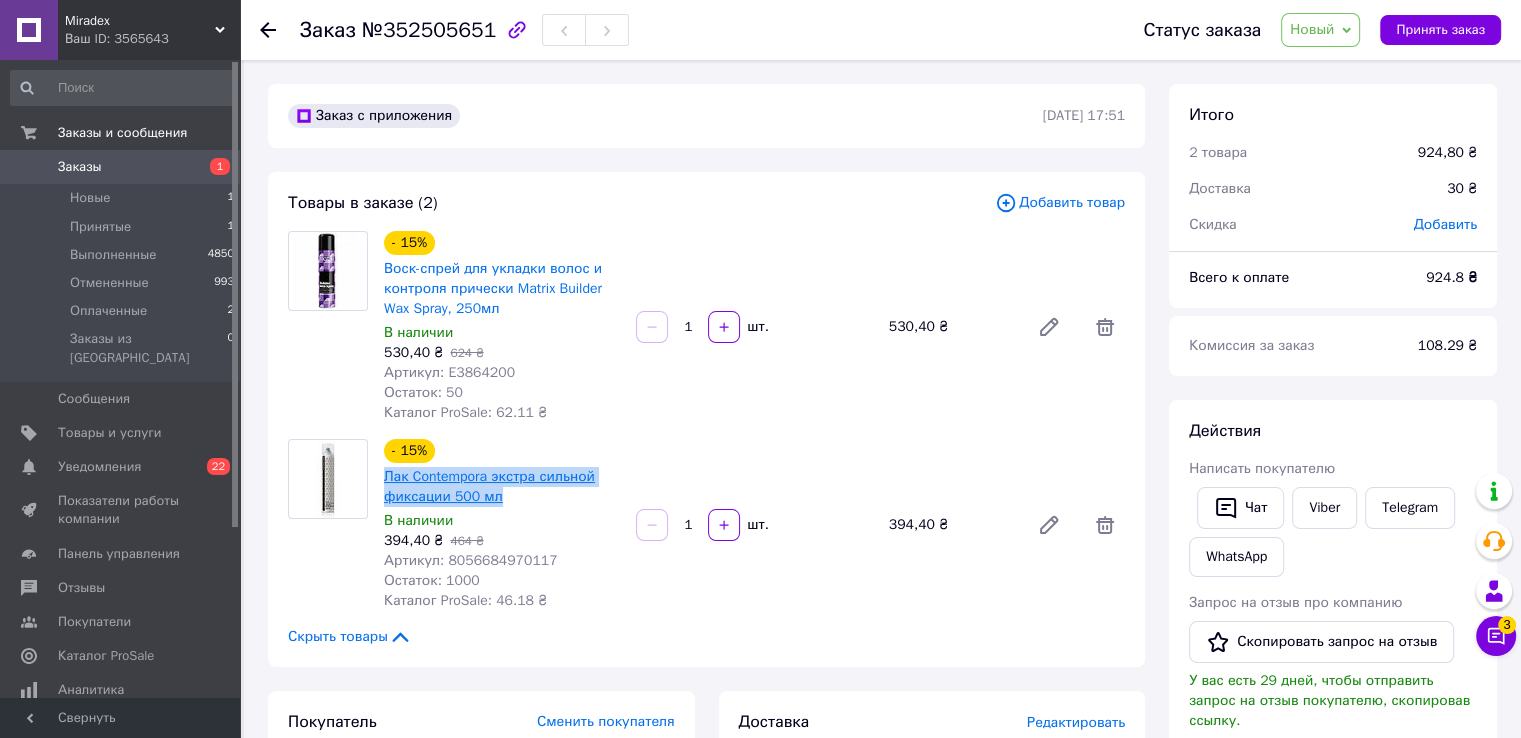 click on "Лак Contempora экстра сильной фиксации 500 мл" at bounding box center (502, 487) 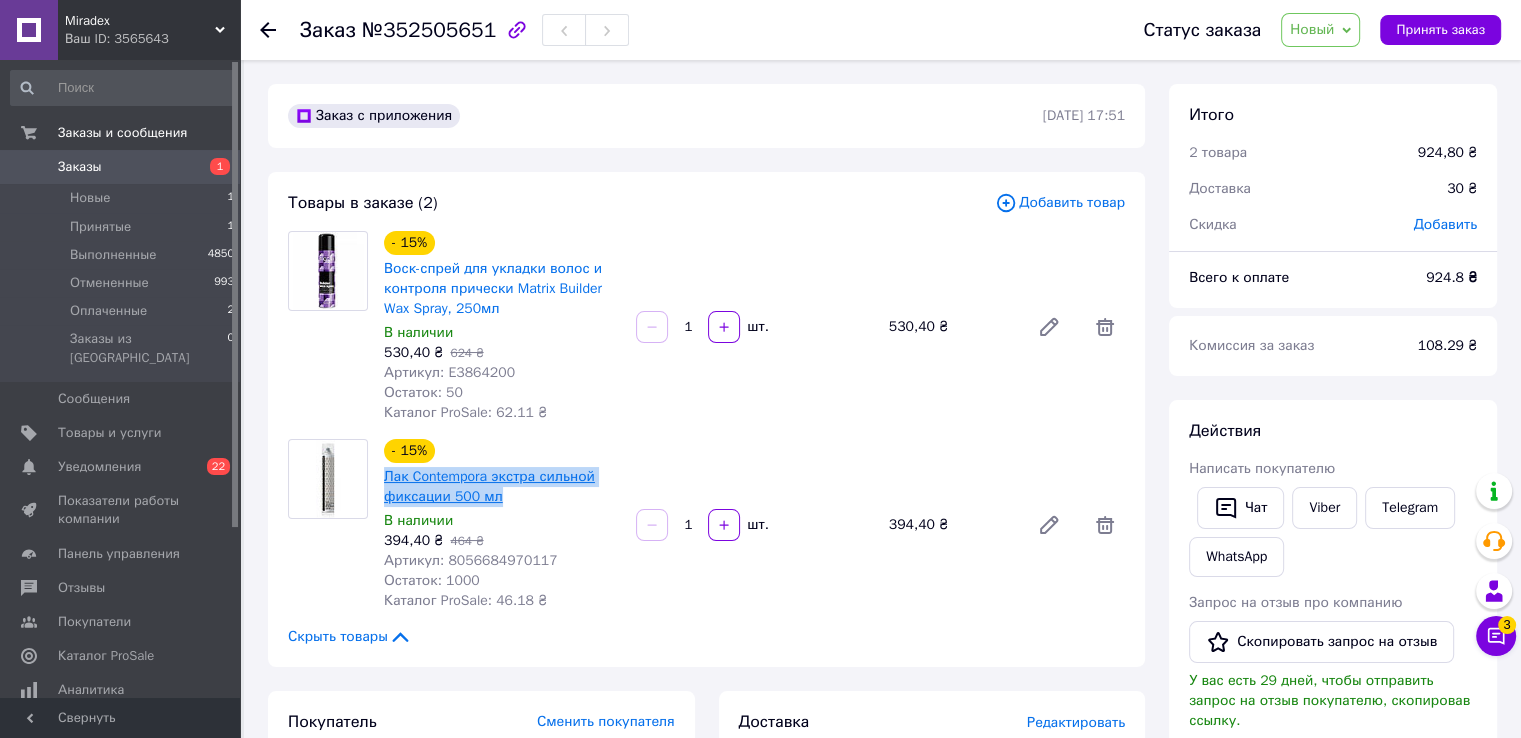 copy on "Лак Contempora экстра сильной фиксации 500 мл" 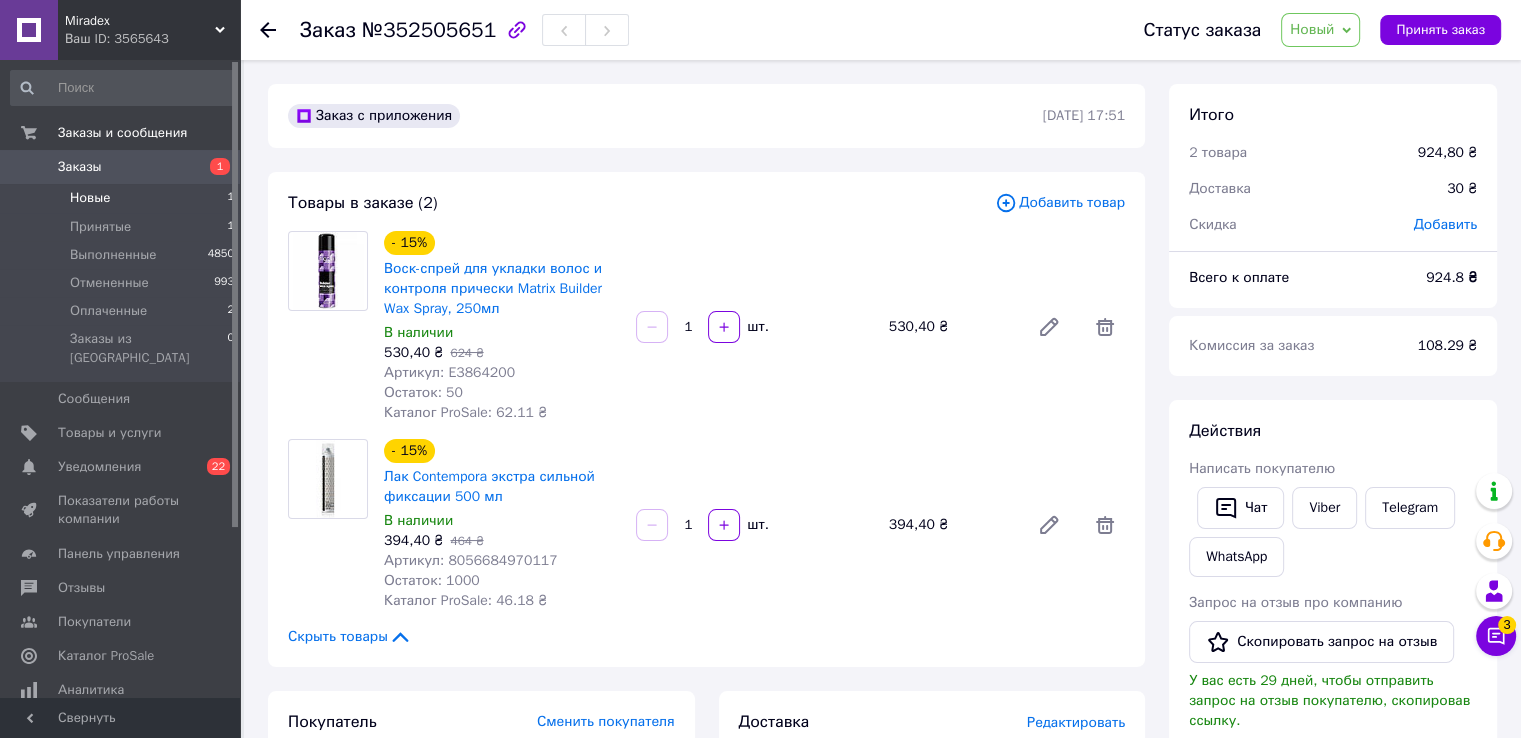 click on "Новые" at bounding box center [90, 198] 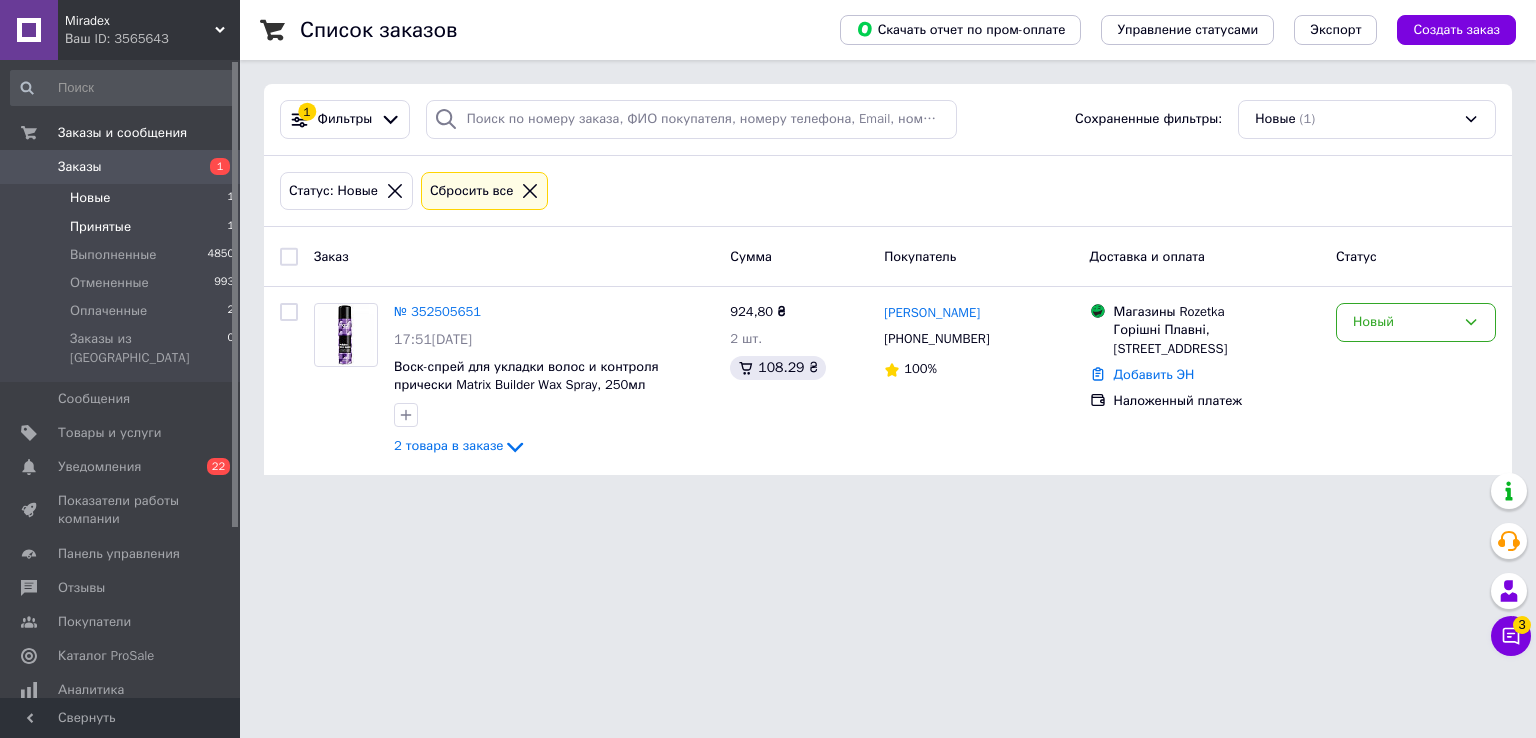 click on "Принятые" at bounding box center [100, 227] 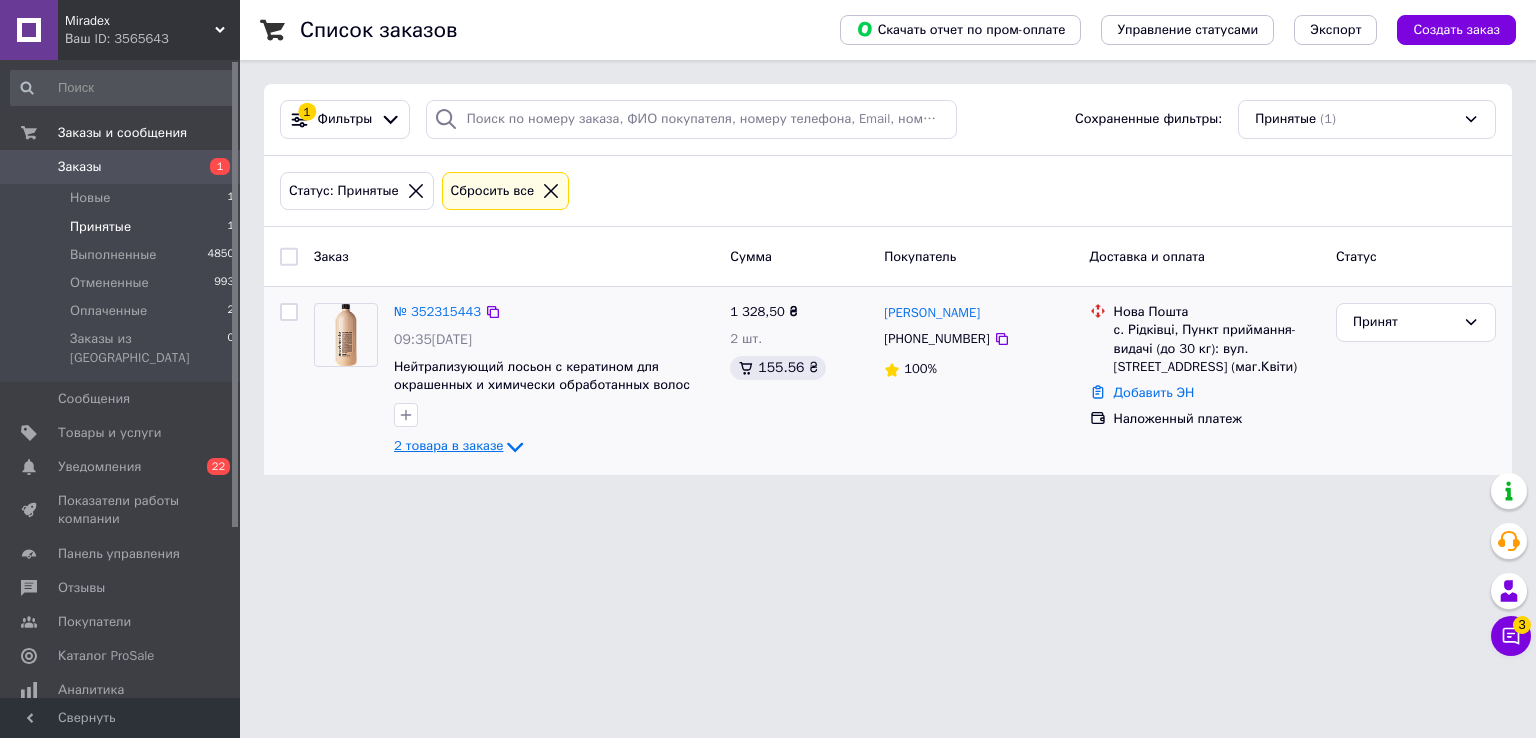 click 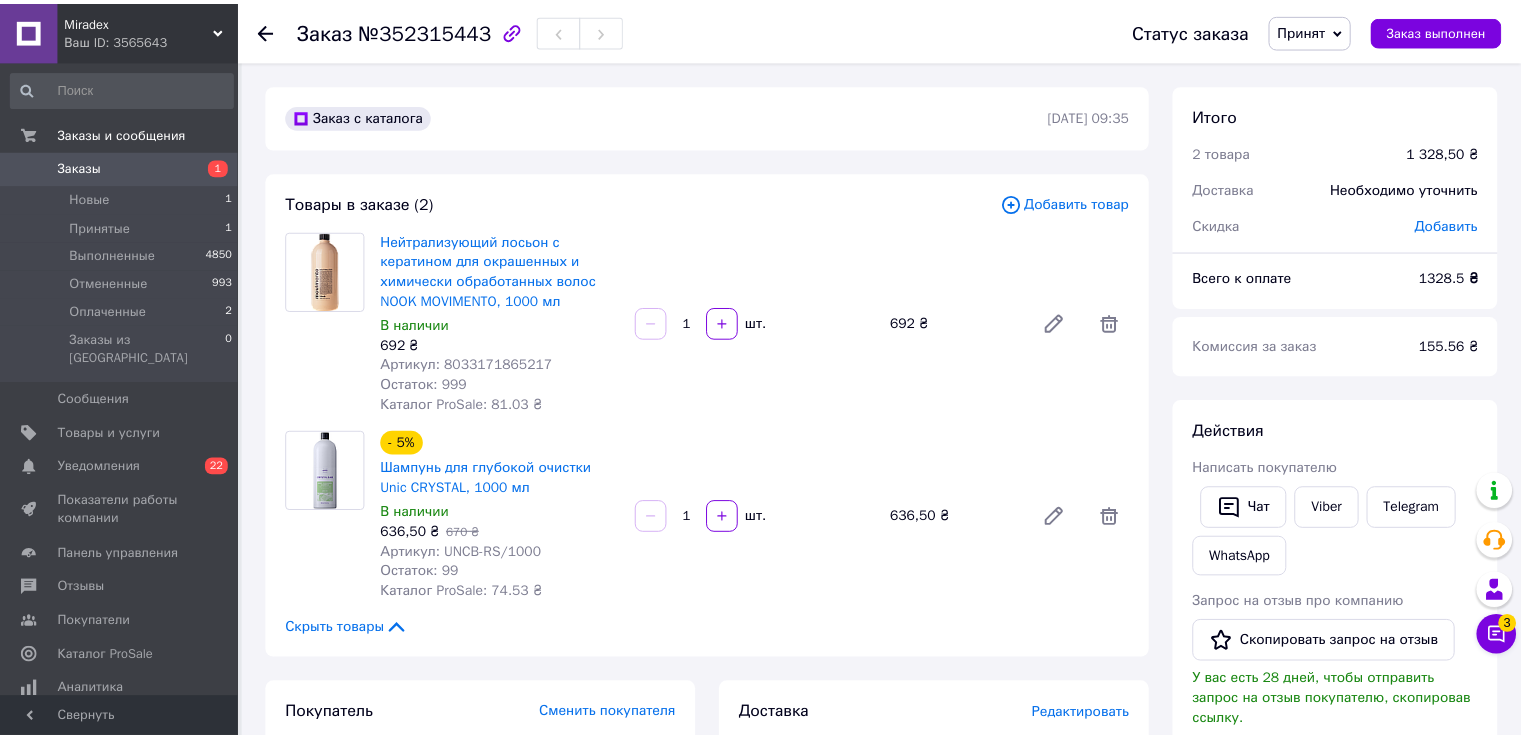 scroll, scrollTop: 0, scrollLeft: 0, axis: both 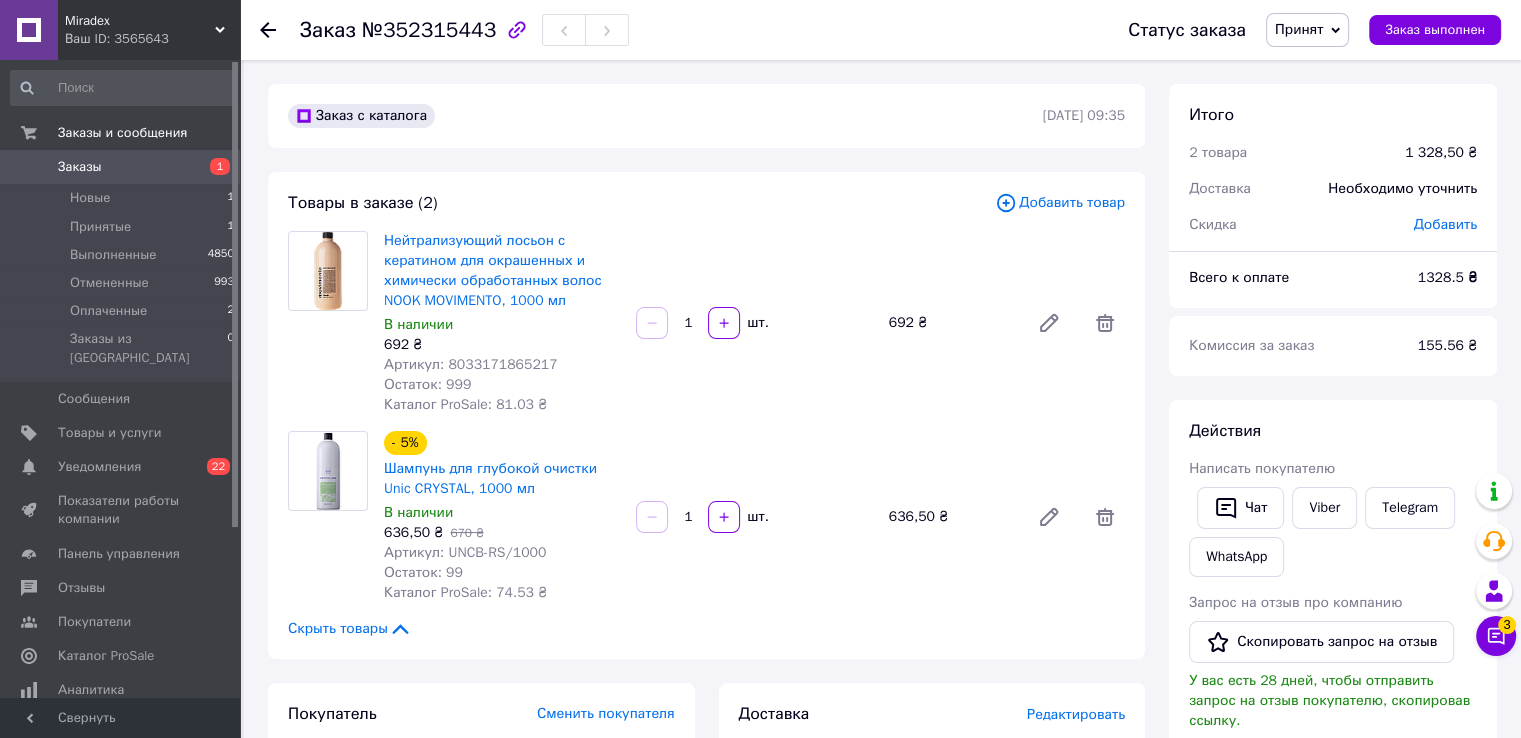 click on "Остаток: 999" at bounding box center [427, 384] 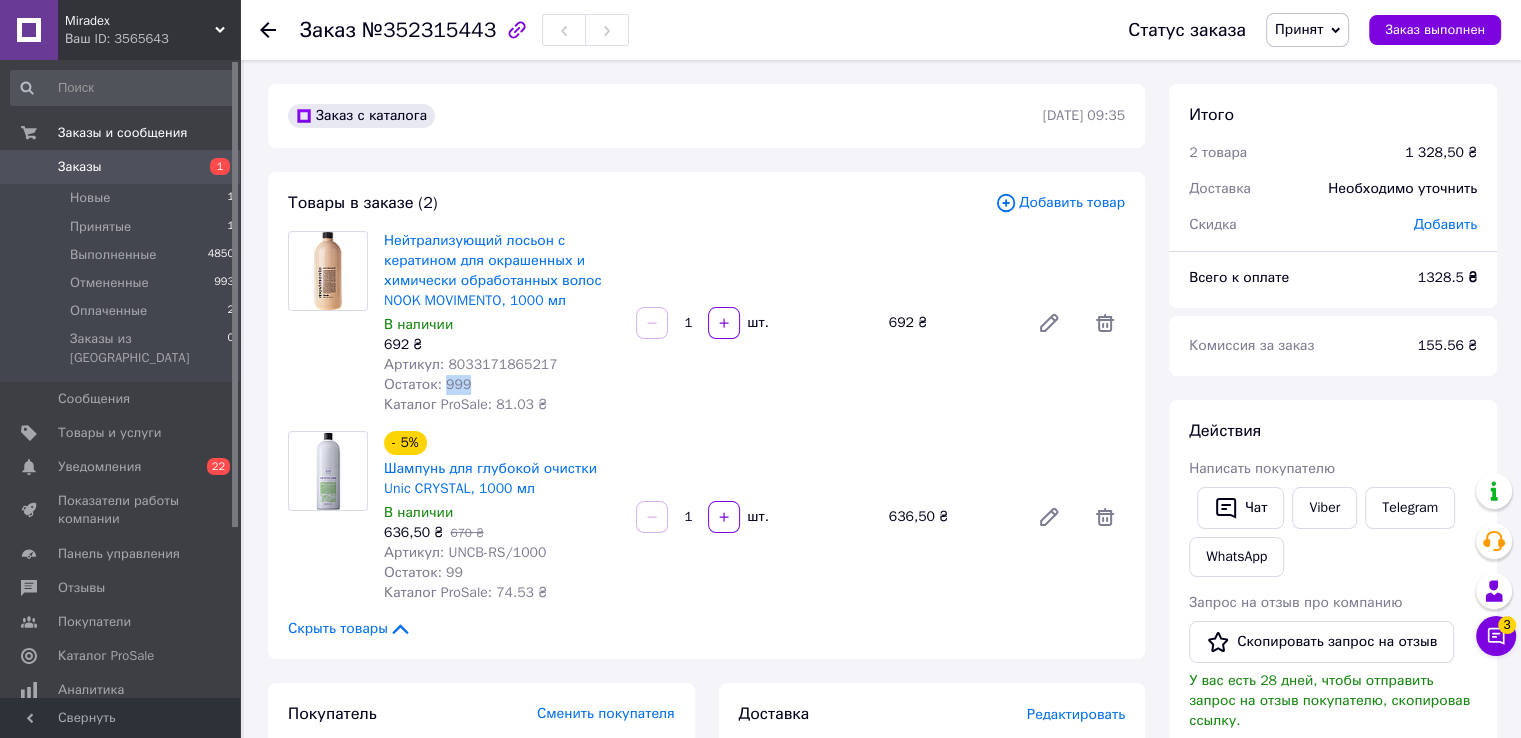 click on "Остаток: 999" at bounding box center (427, 384) 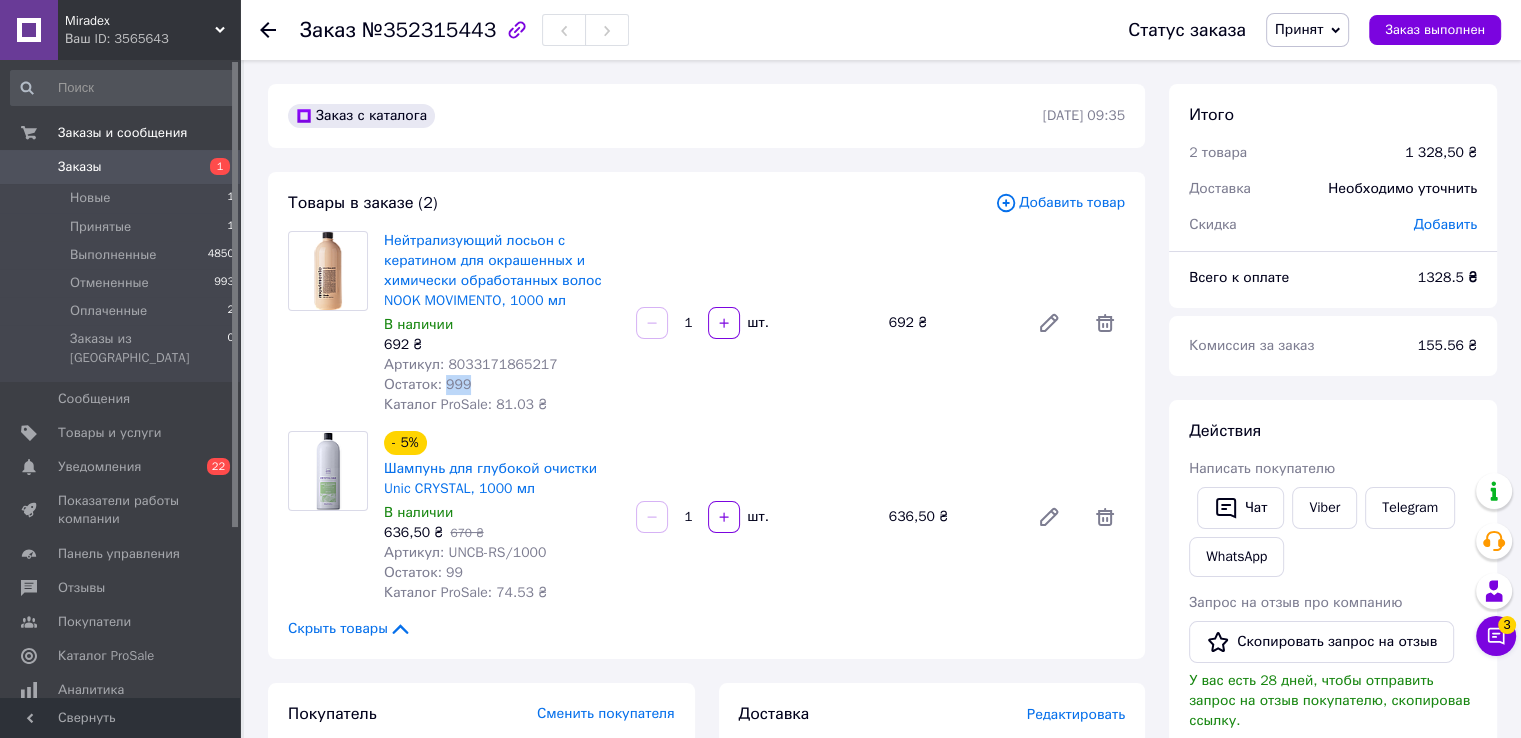 copy on "999" 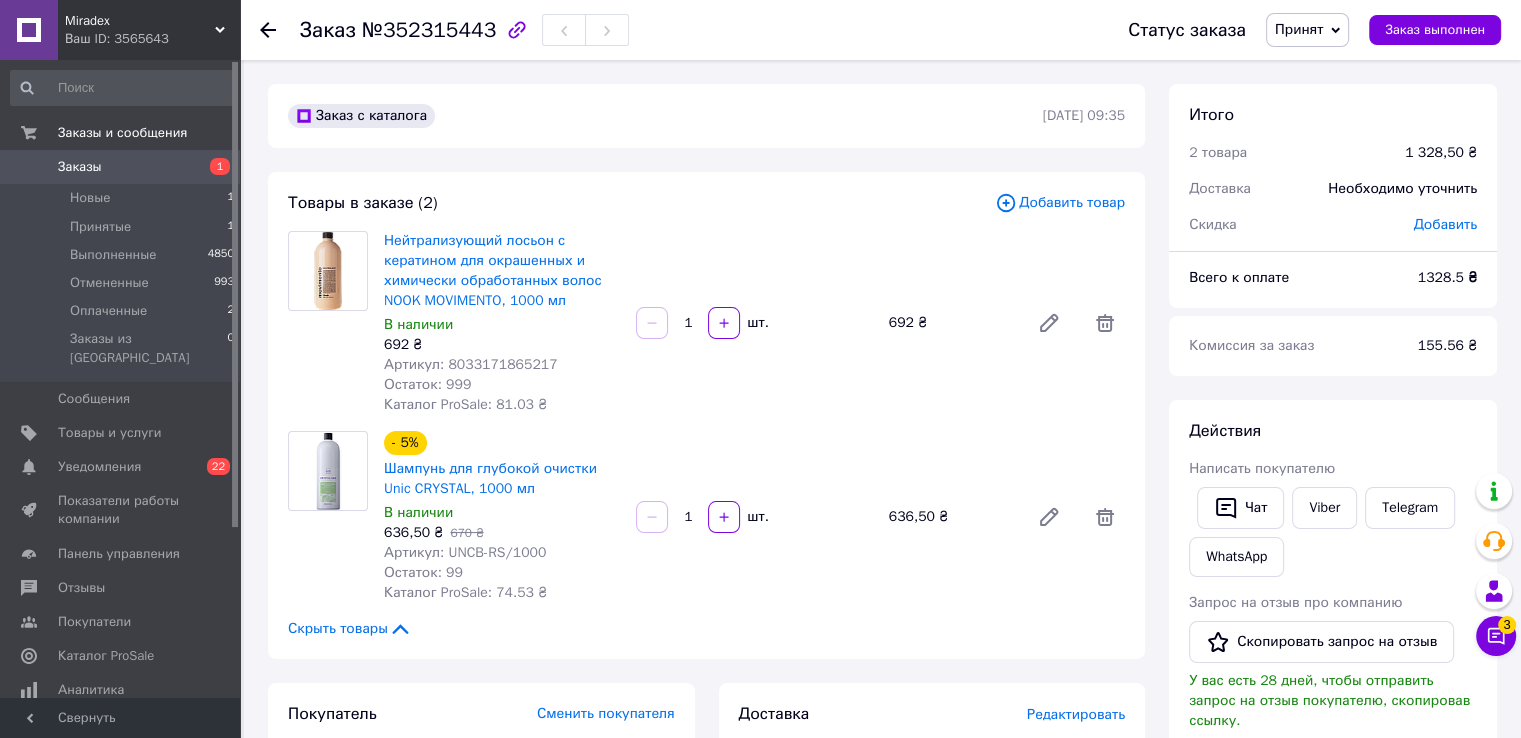 click on "Артикул: 8033171865217" at bounding box center [471, 364] 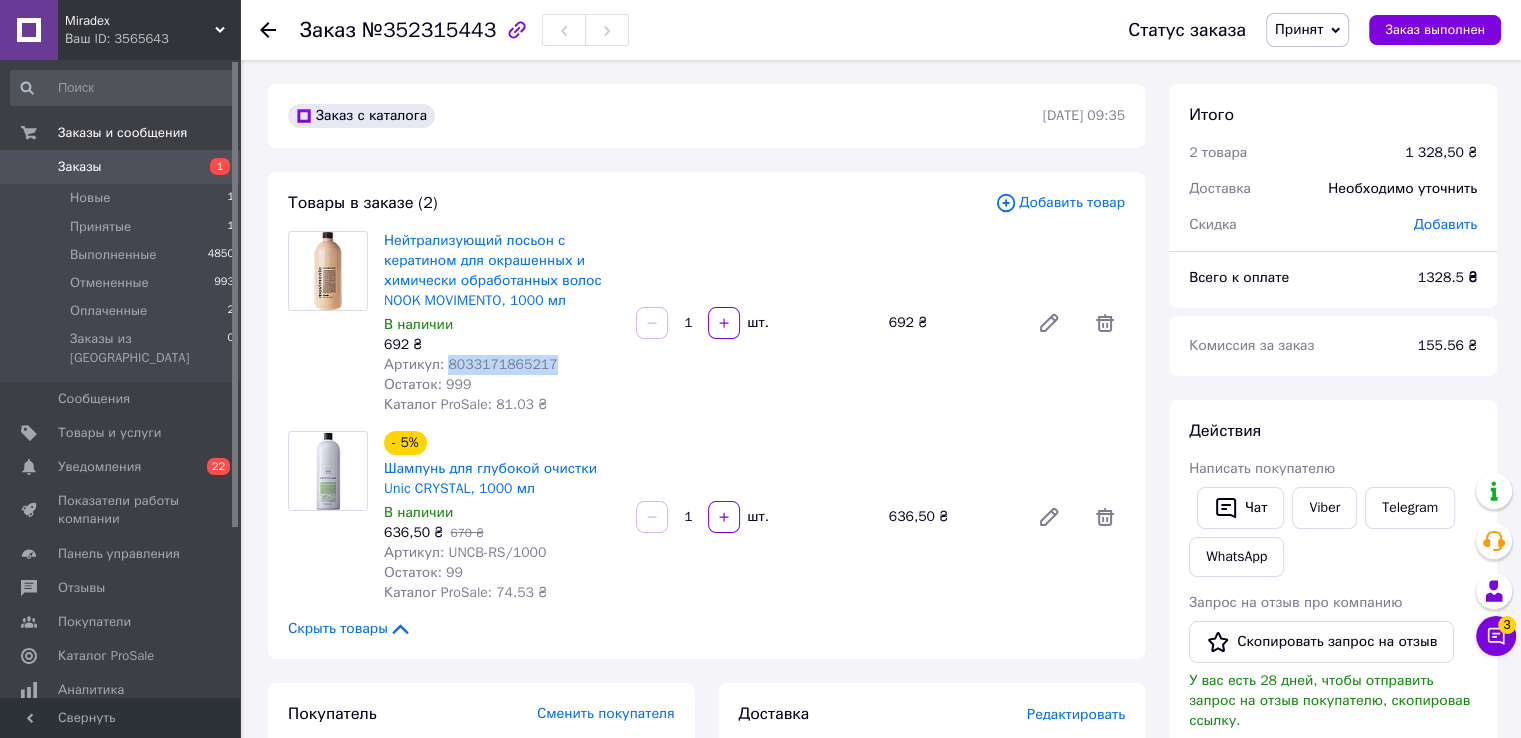 click on "Артикул: 8033171865217" at bounding box center [471, 364] 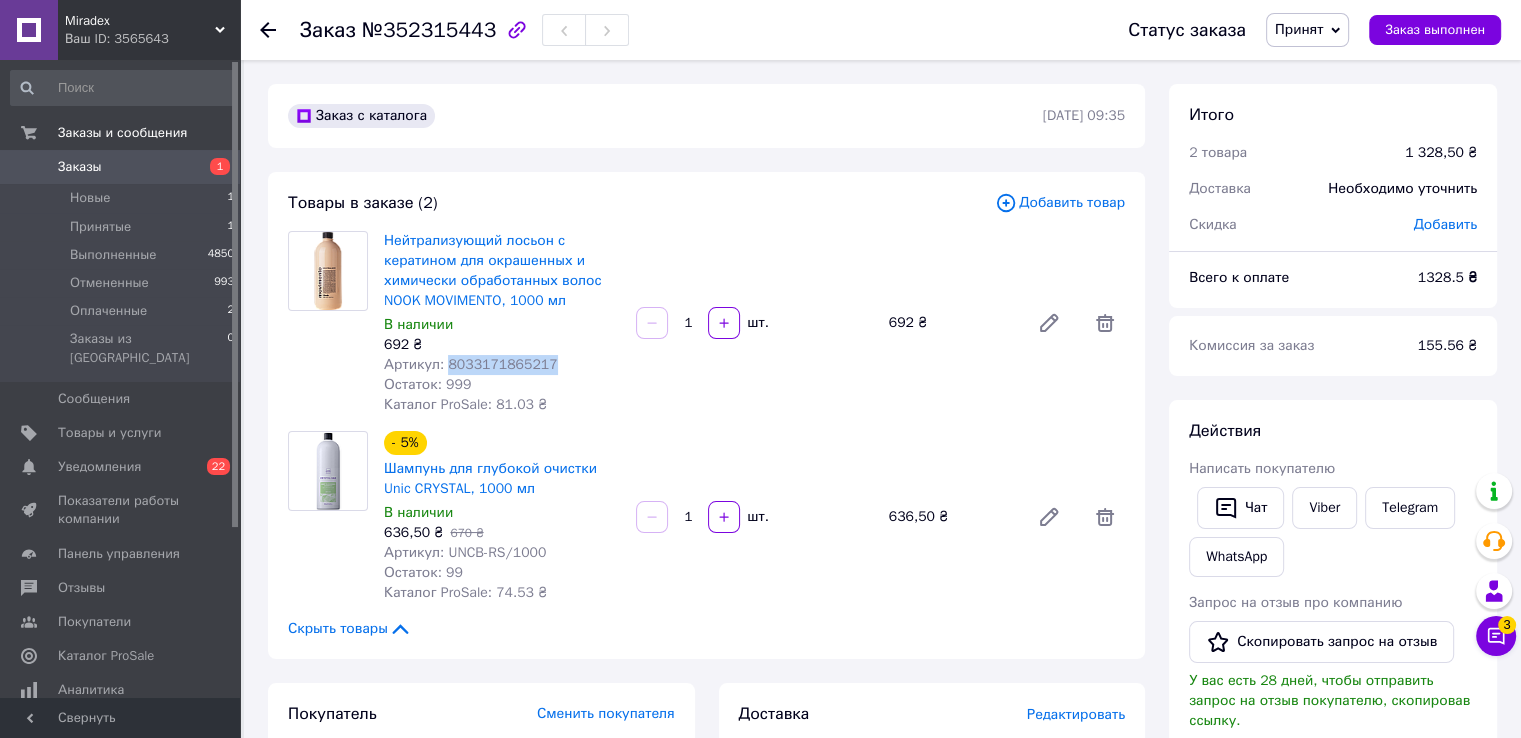 copy on "8033171865217" 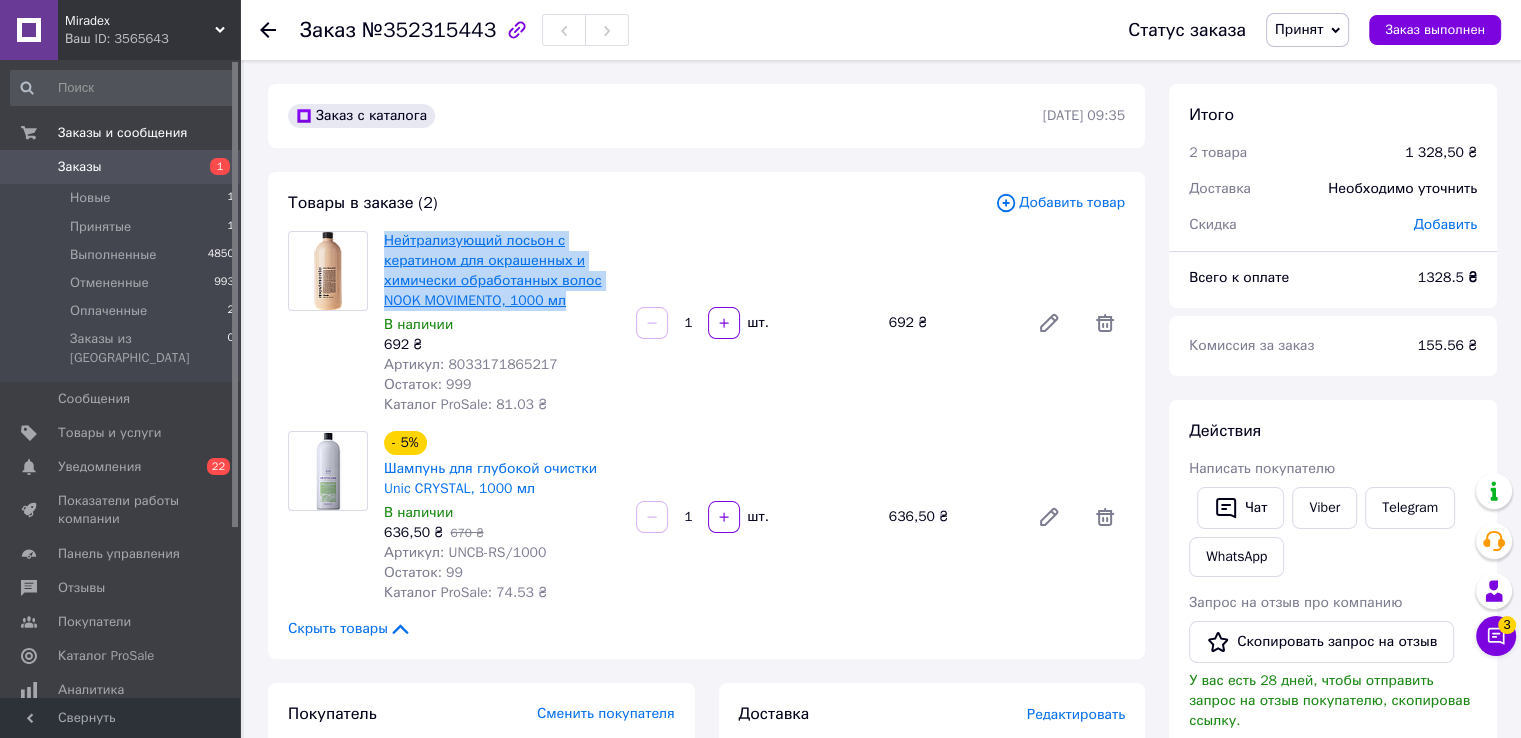 drag, startPoint x: 576, startPoint y: 301, endPoint x: 387, endPoint y: 246, distance: 196.84004 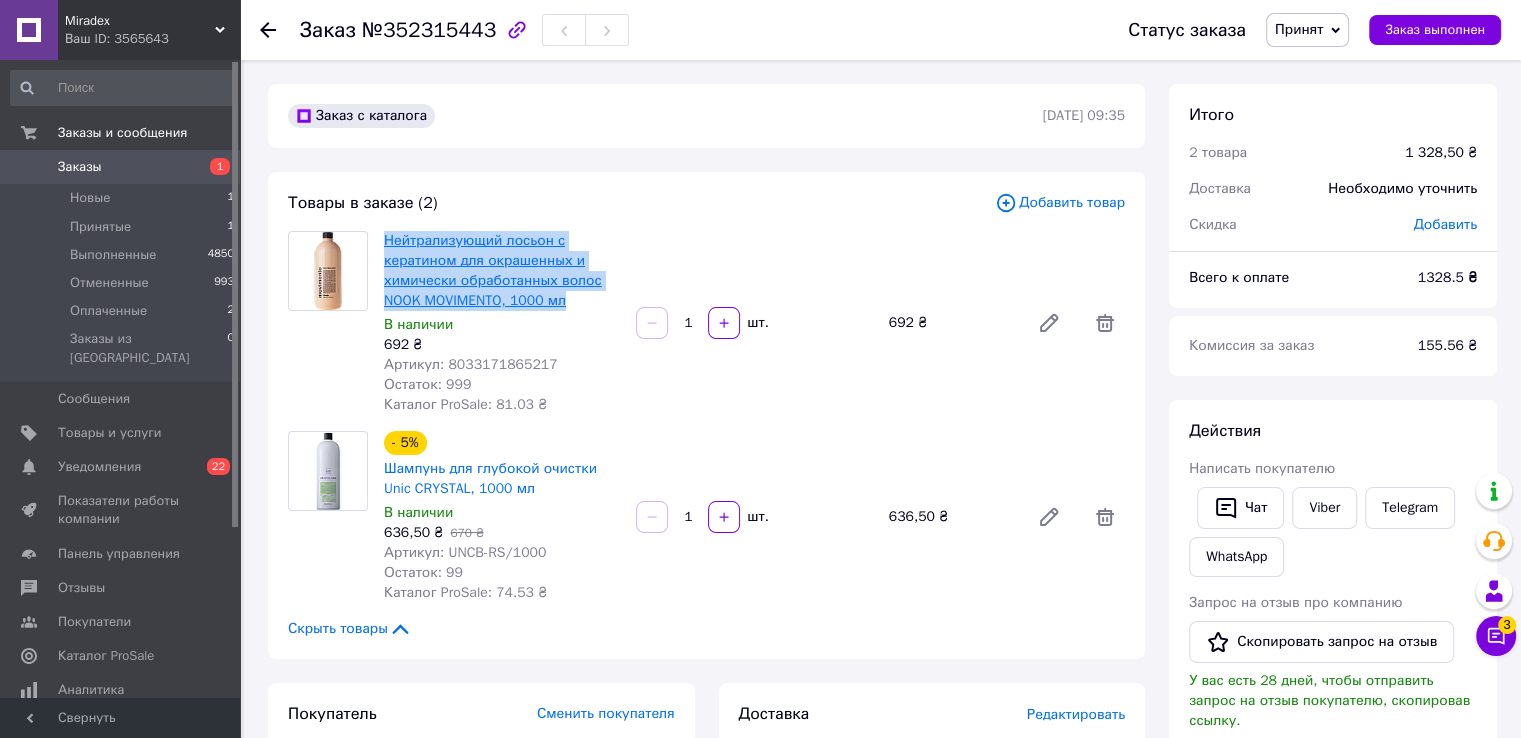 click on "Нейтрализующий лосьон с кератином для окрашенных и химически обработанных волос NOOK MOVIMENTO, 1000 мл" at bounding box center [502, 271] 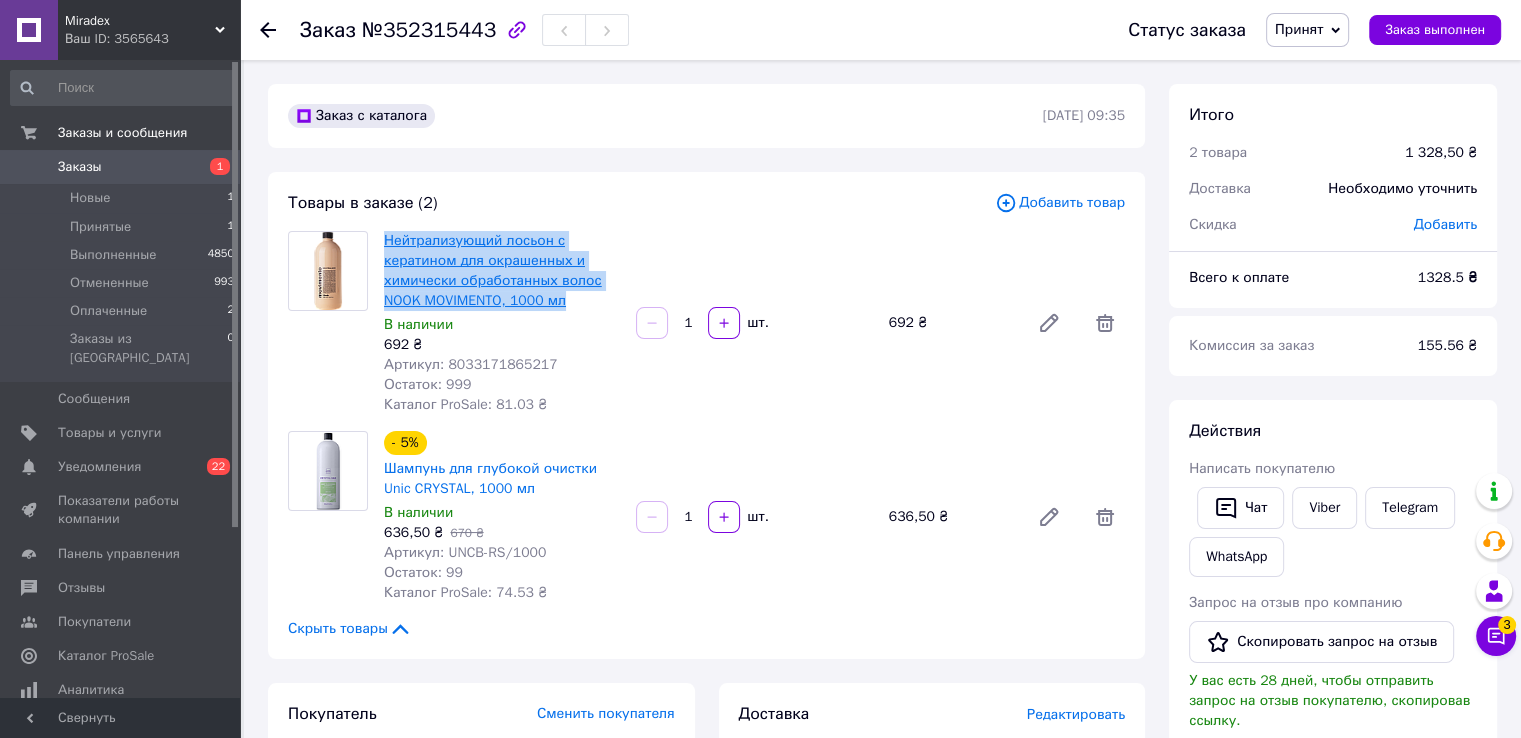 copy on "Нейтрализующий лосьон с кератином для окрашенных и химически обработанных волос NOOK MOVIMENTO, 1000 мл" 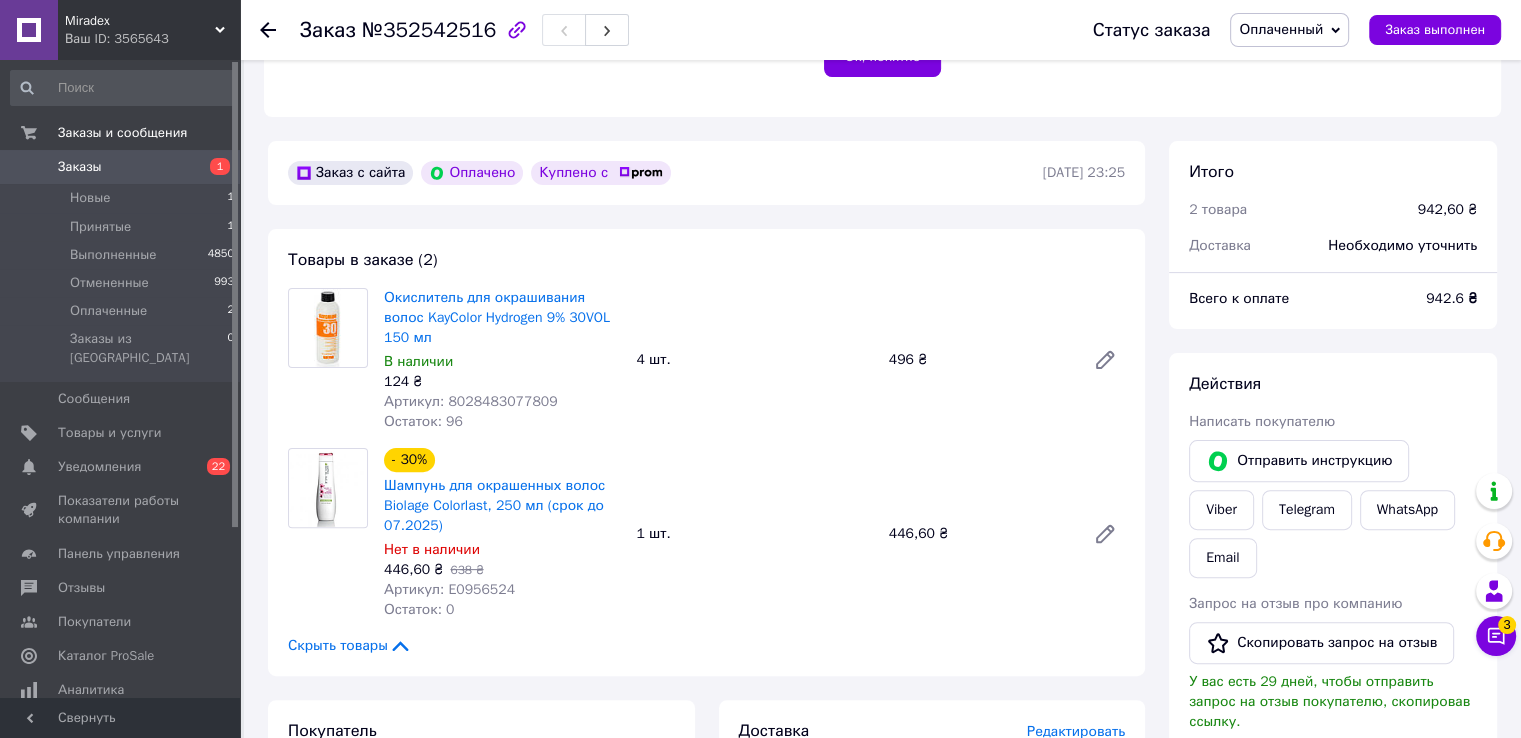 scroll, scrollTop: 500, scrollLeft: 0, axis: vertical 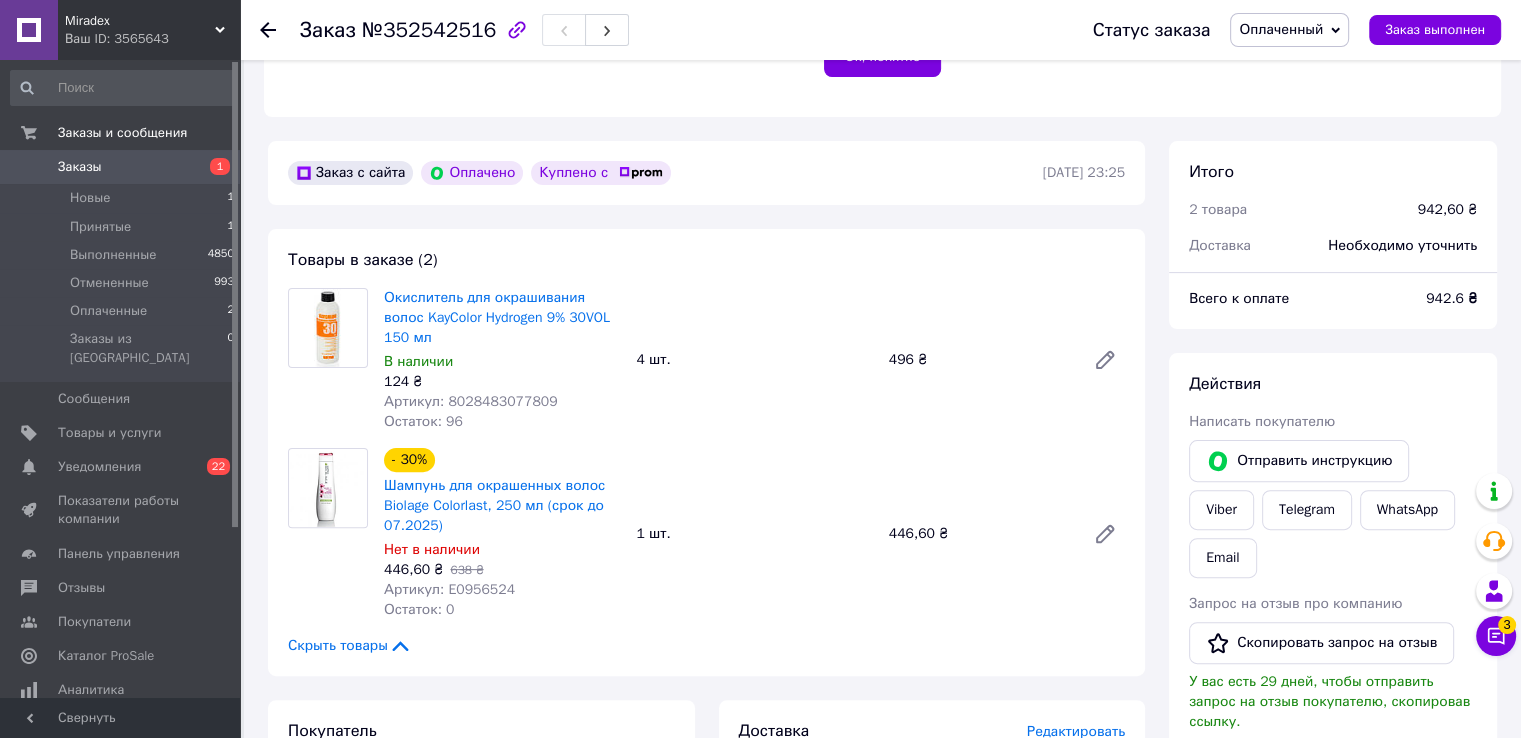 click on "Артикул: 8028483077809" at bounding box center [471, 401] 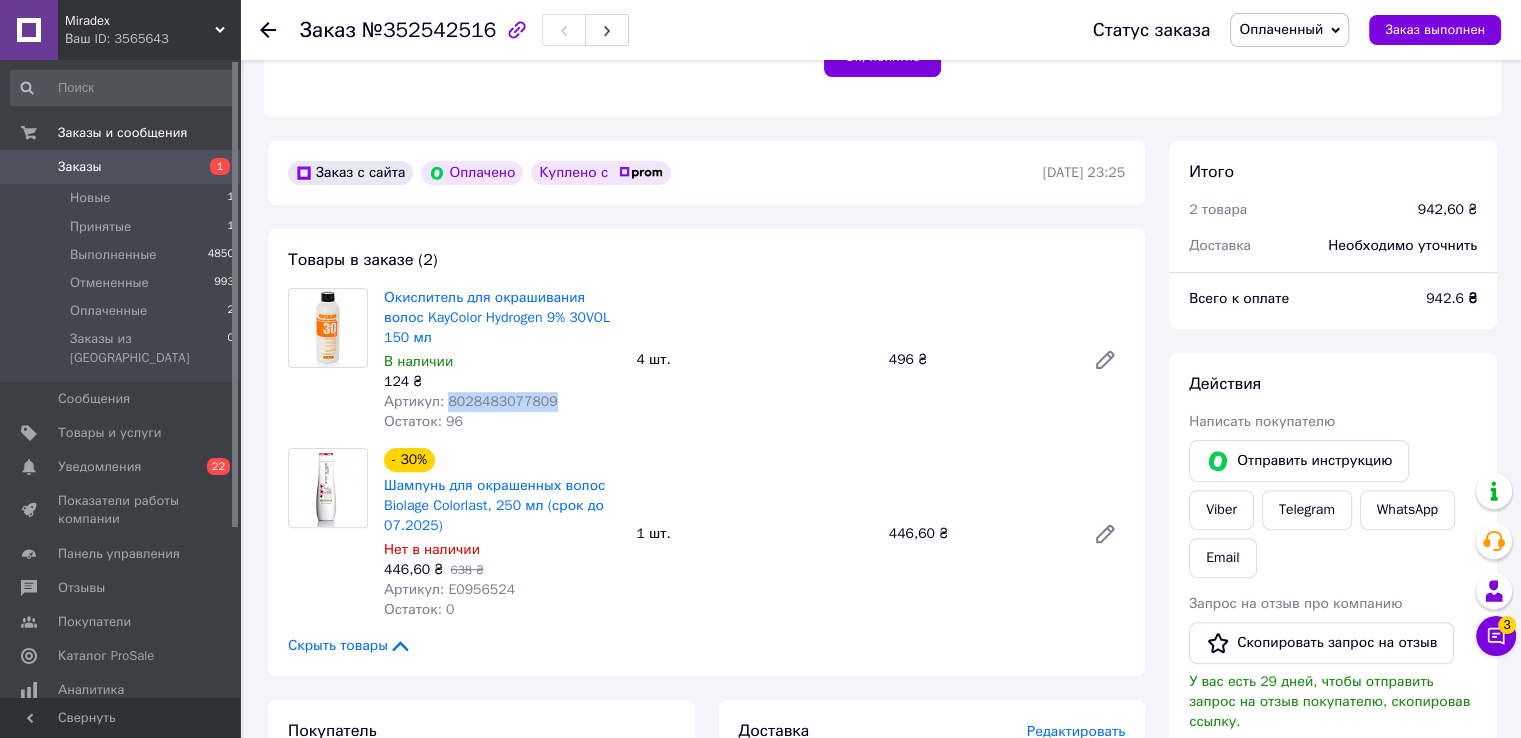 click on "Артикул: 8028483077809" at bounding box center [471, 401] 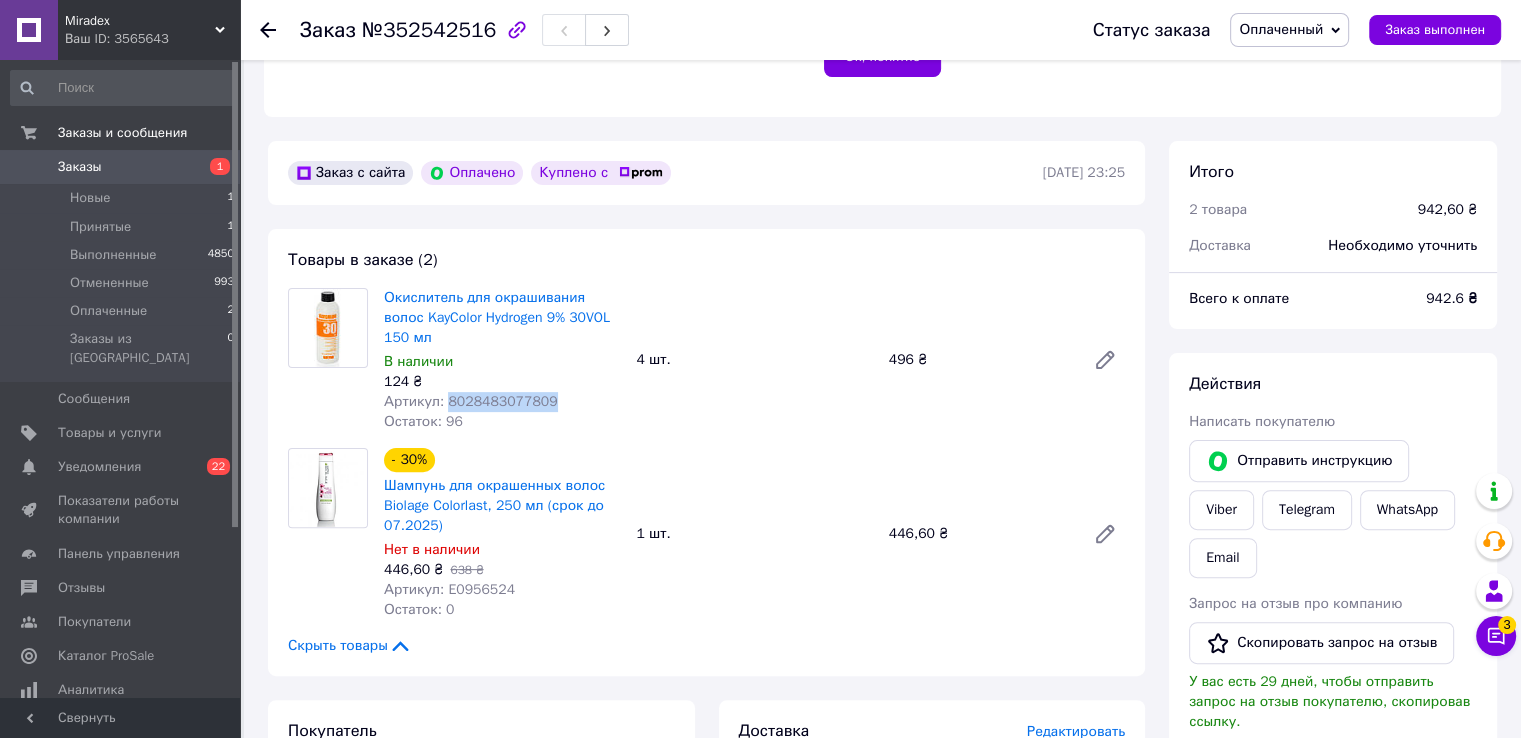 copy on "8028483077809" 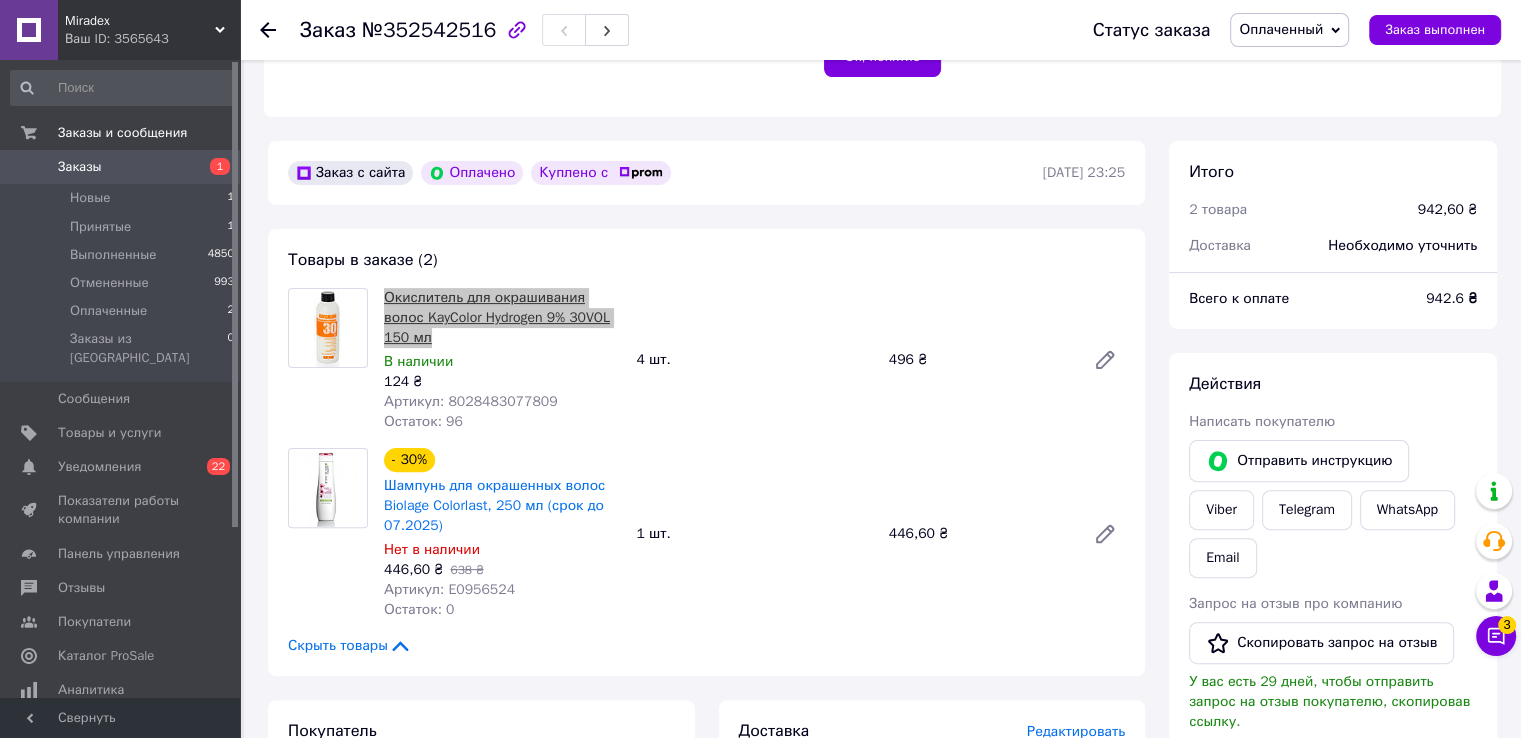 drag, startPoint x: 632, startPoint y: 318, endPoint x: 384, endPoint y: 300, distance: 248.65237 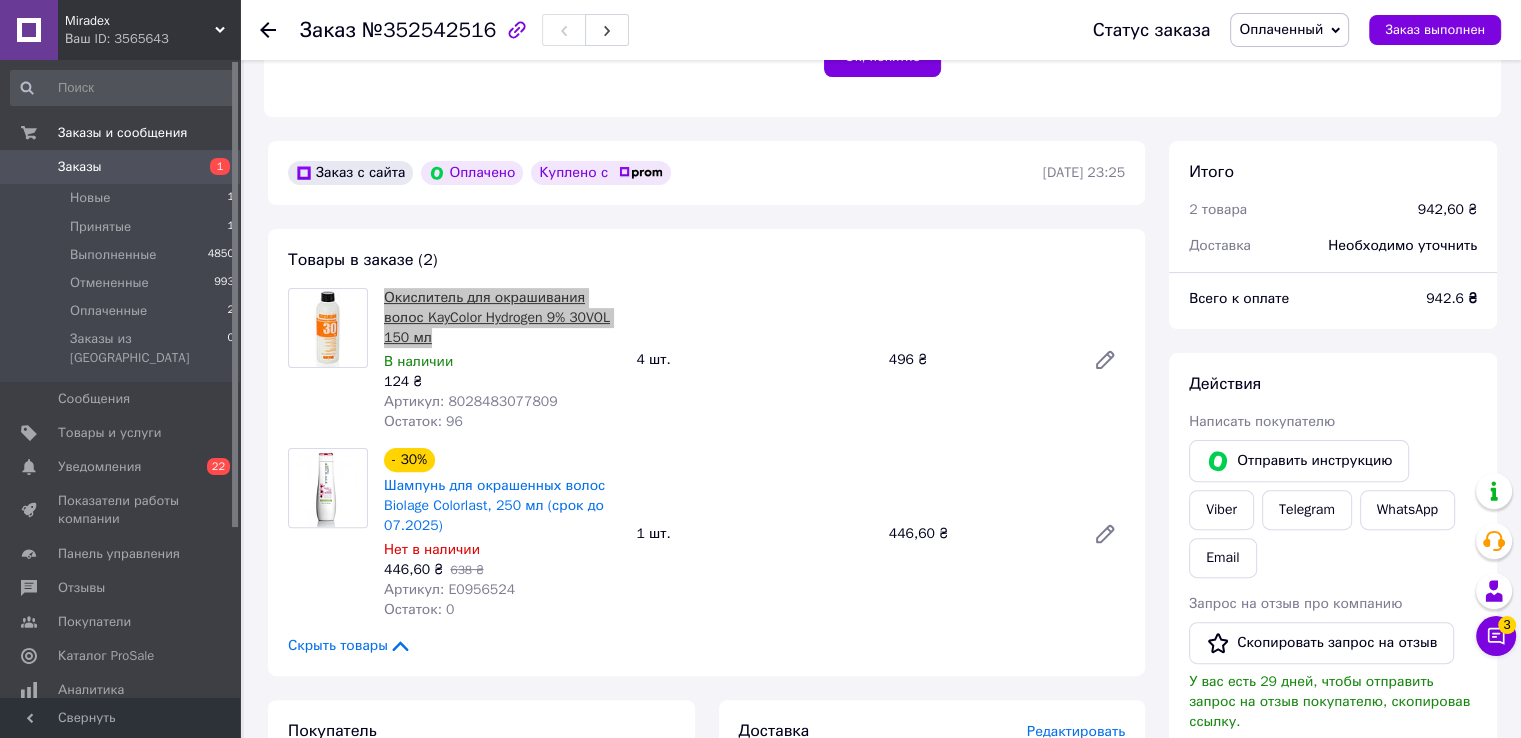 click on "Окислитель для окрашивания волос KayColor Hydrogen 9% 30VOL 150 мл В наличии 124 ₴ Артикул: 8028483077809 Остаток: 96 4 шт. 496 ₴" at bounding box center (754, 360) 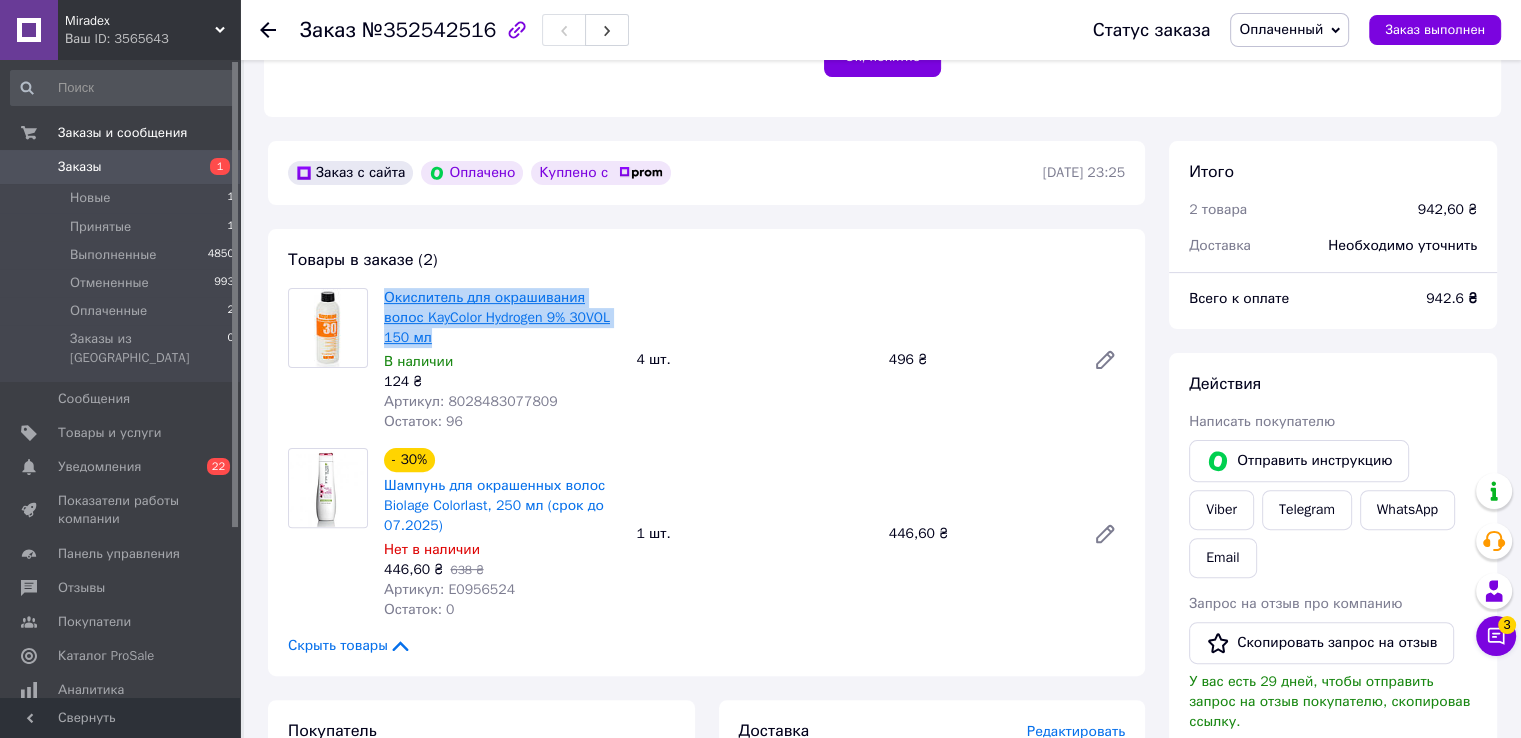 copy on "Окислитель для окрашивания волос KayColor Hydrogen 9% 30VOL 150 мл" 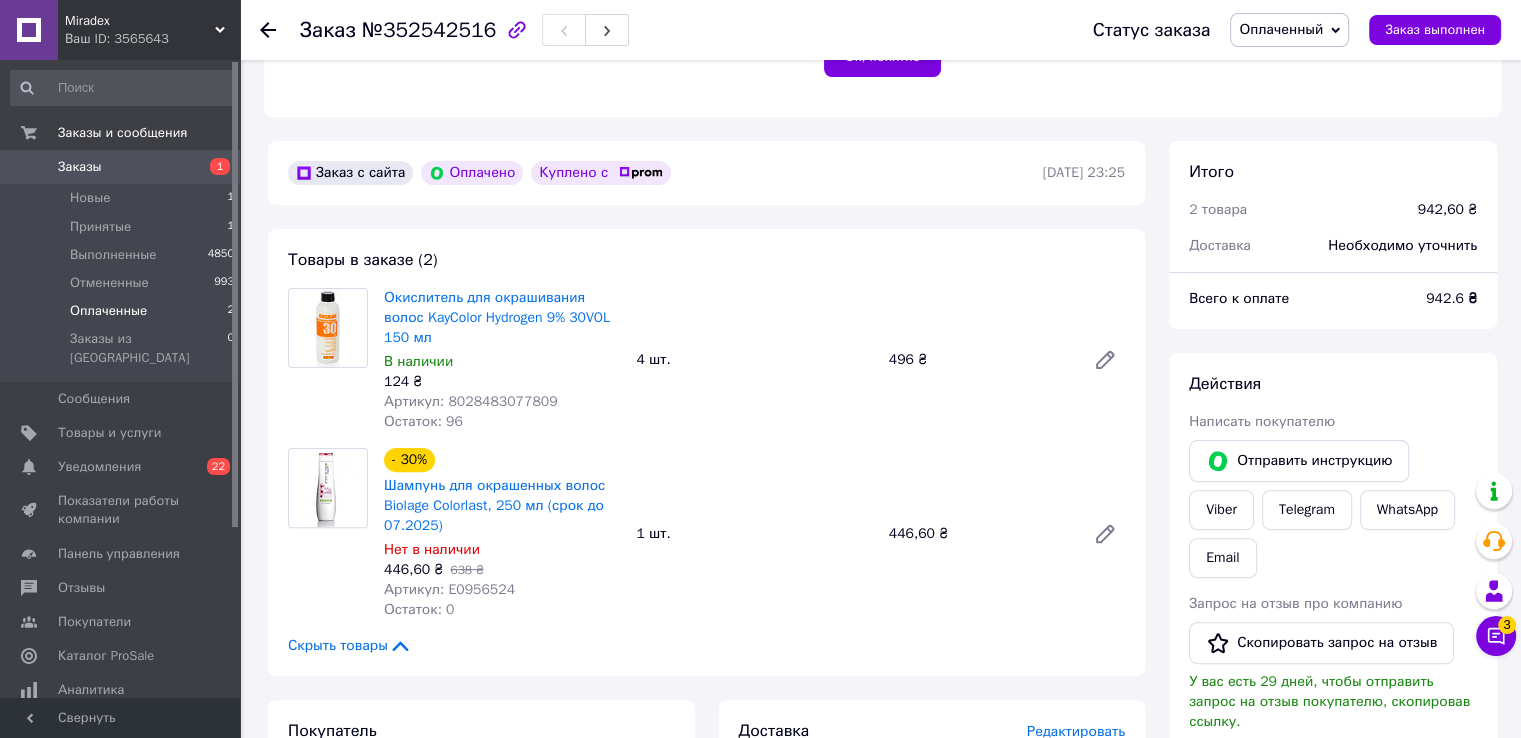 click on "Оплаченные" at bounding box center (108, 311) 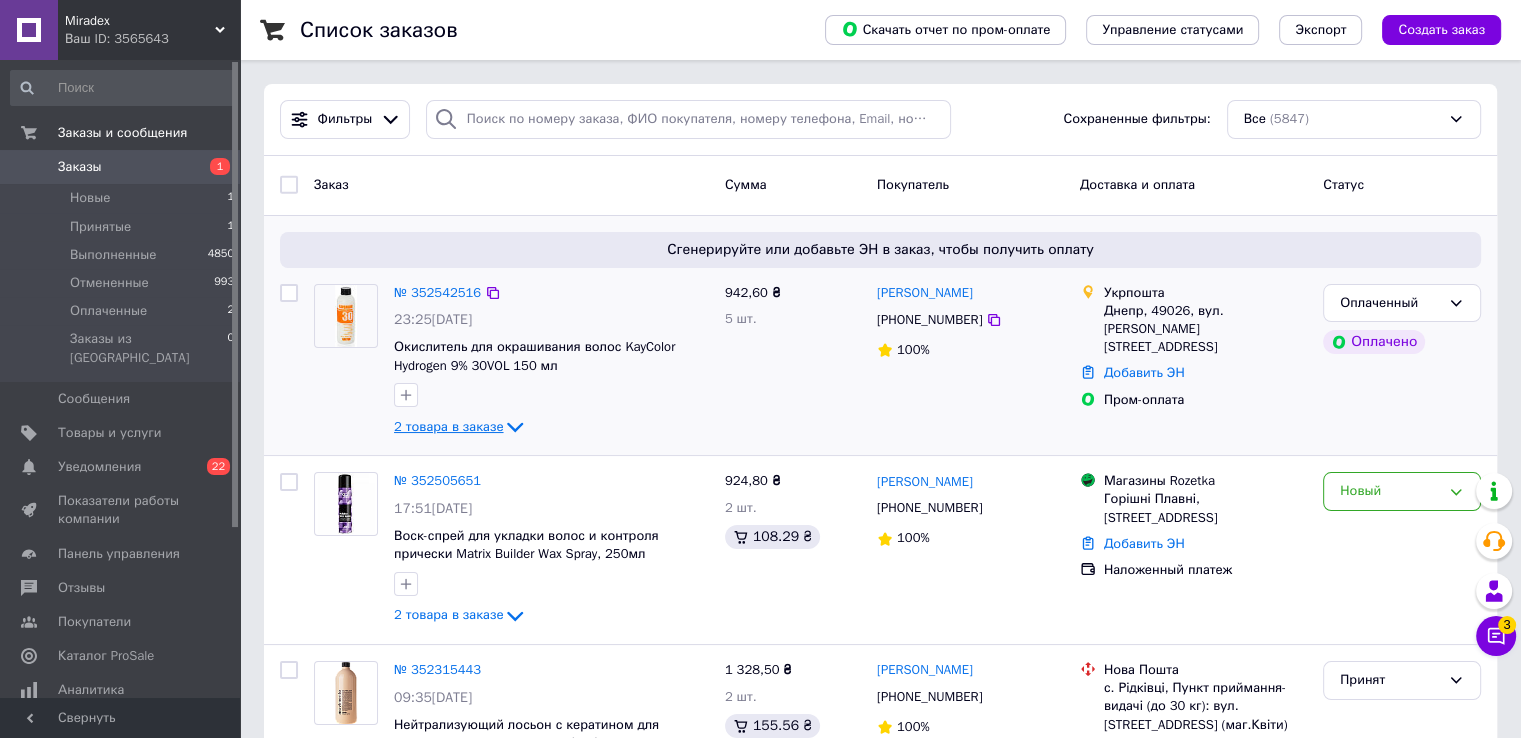 click on "2 товара в заказе" at bounding box center [448, 426] 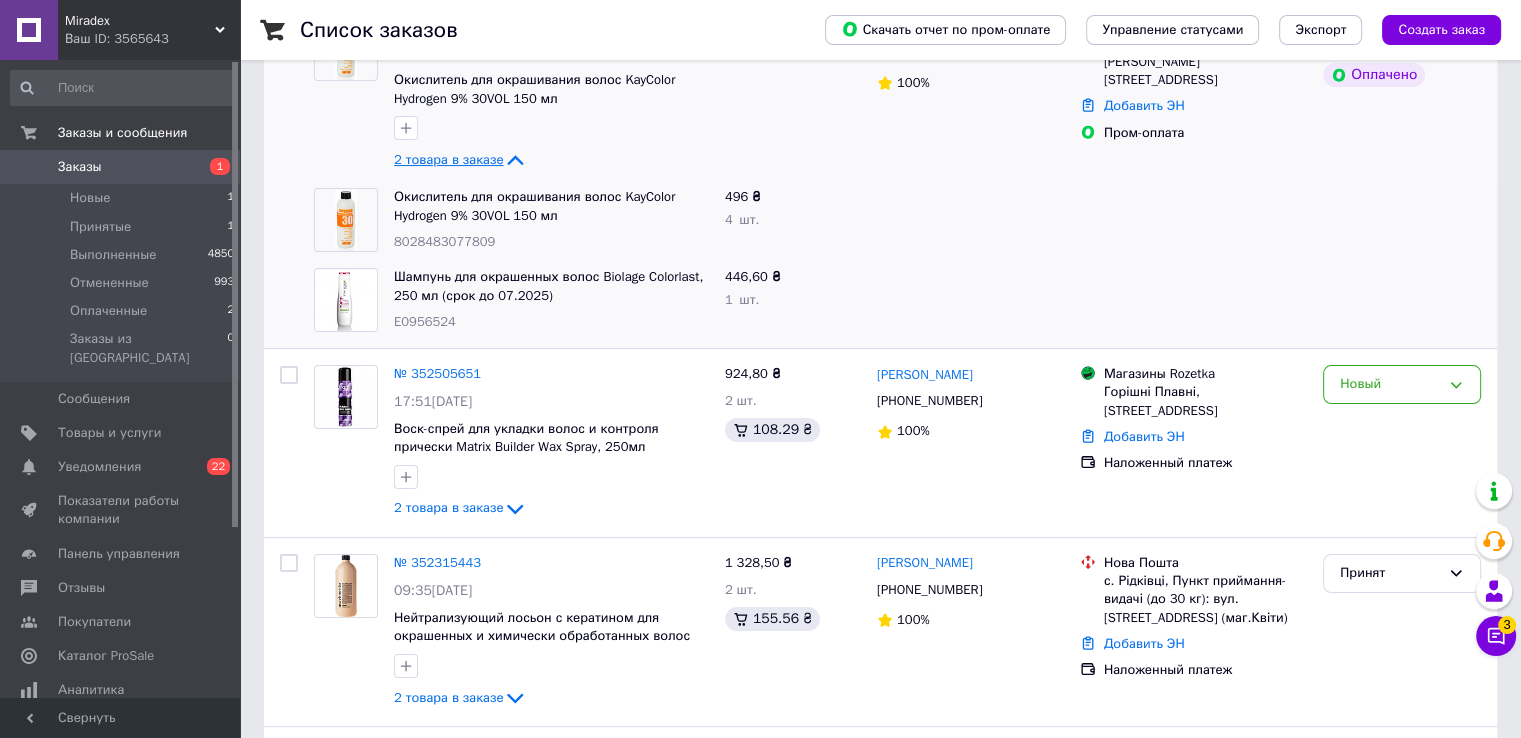 scroll, scrollTop: 400, scrollLeft: 0, axis: vertical 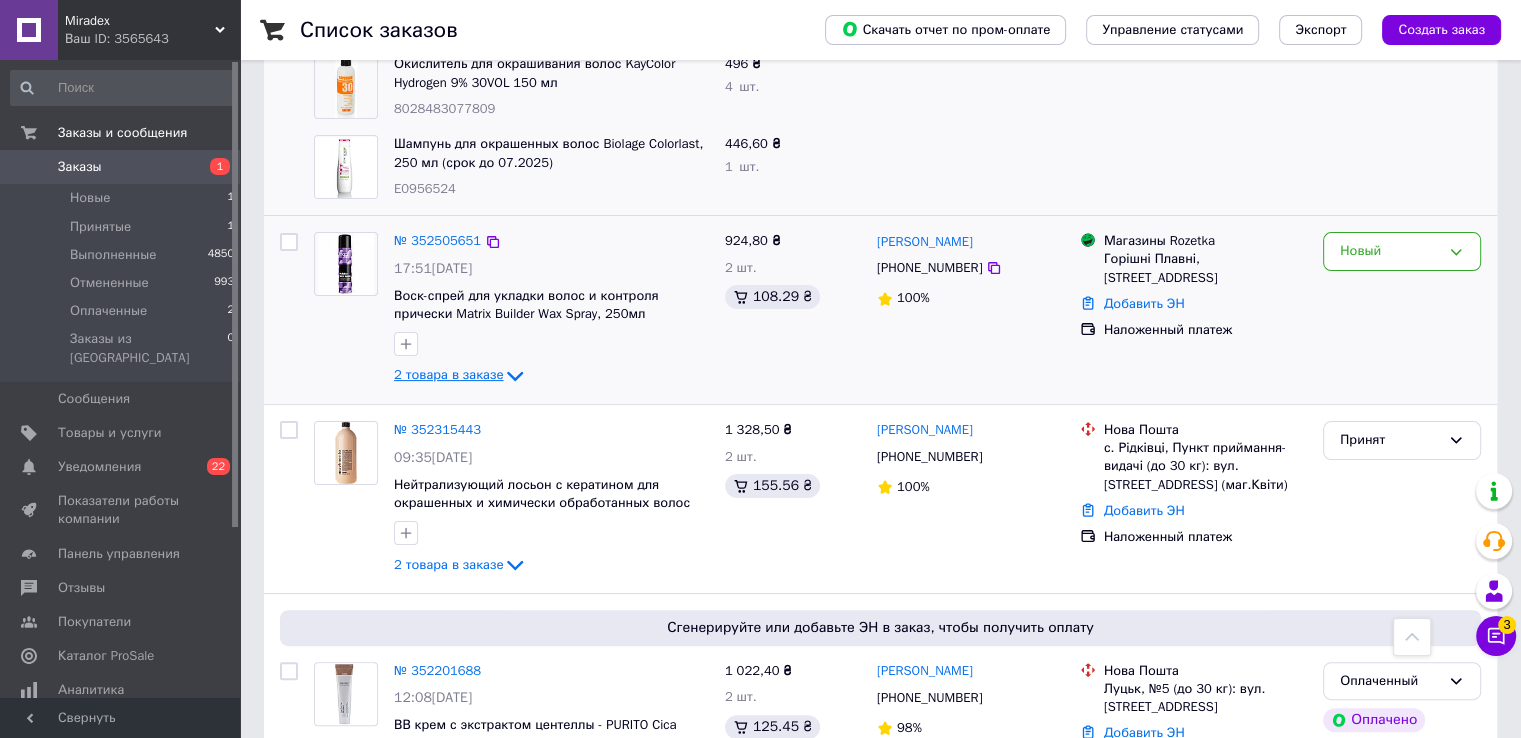 click on "2 товара в заказе" at bounding box center (448, 375) 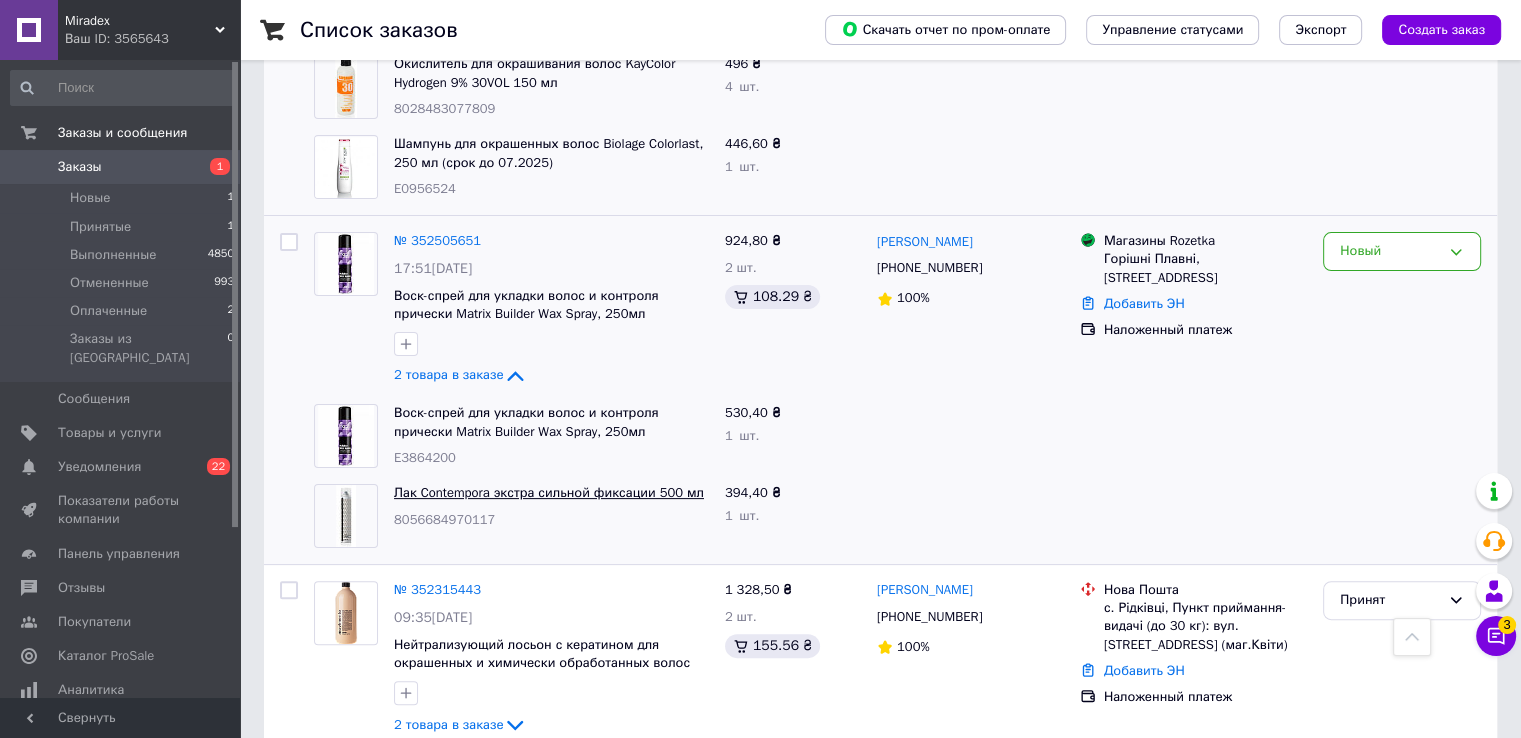 scroll, scrollTop: 600, scrollLeft: 0, axis: vertical 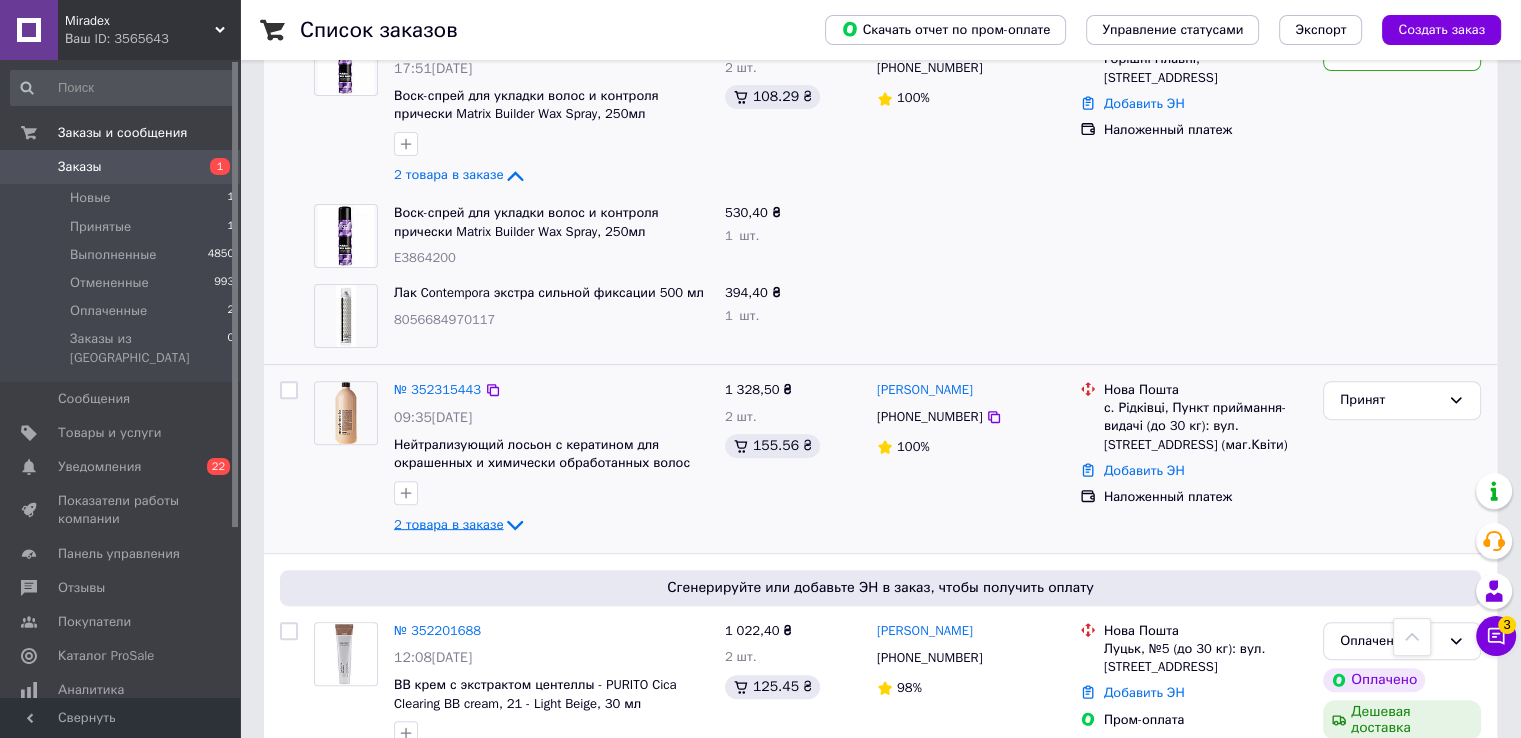 click on "2 товара в заказе" at bounding box center (448, 523) 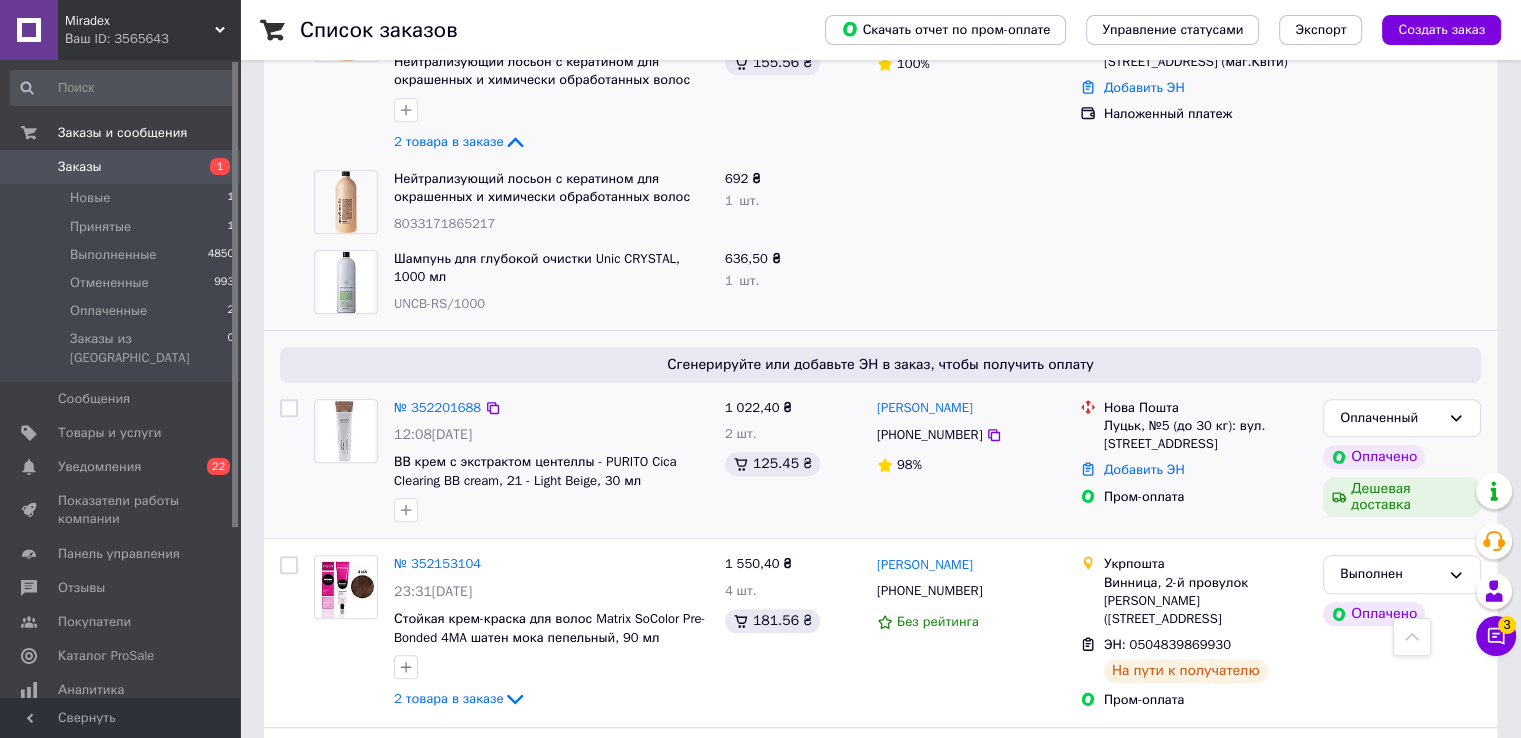 scroll, scrollTop: 1000, scrollLeft: 0, axis: vertical 